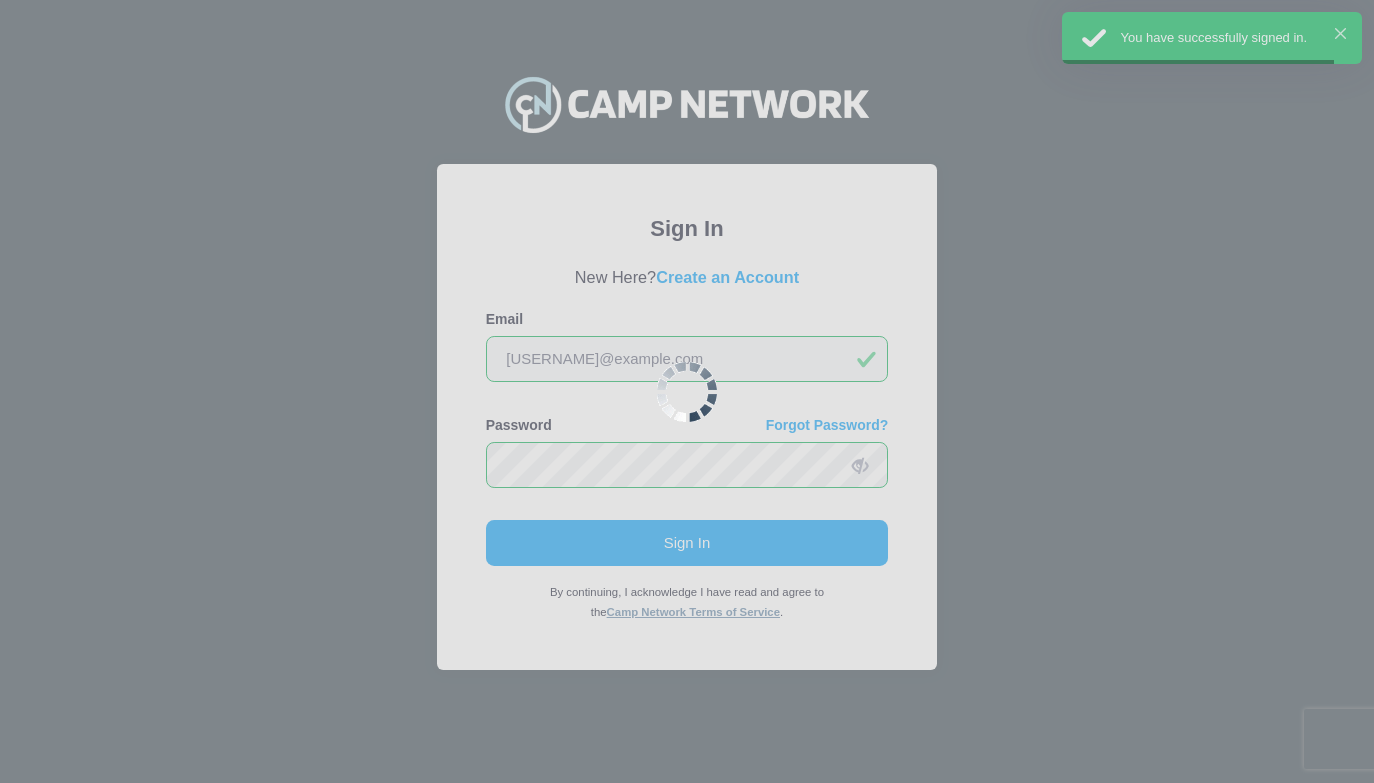 scroll, scrollTop: 0, scrollLeft: 0, axis: both 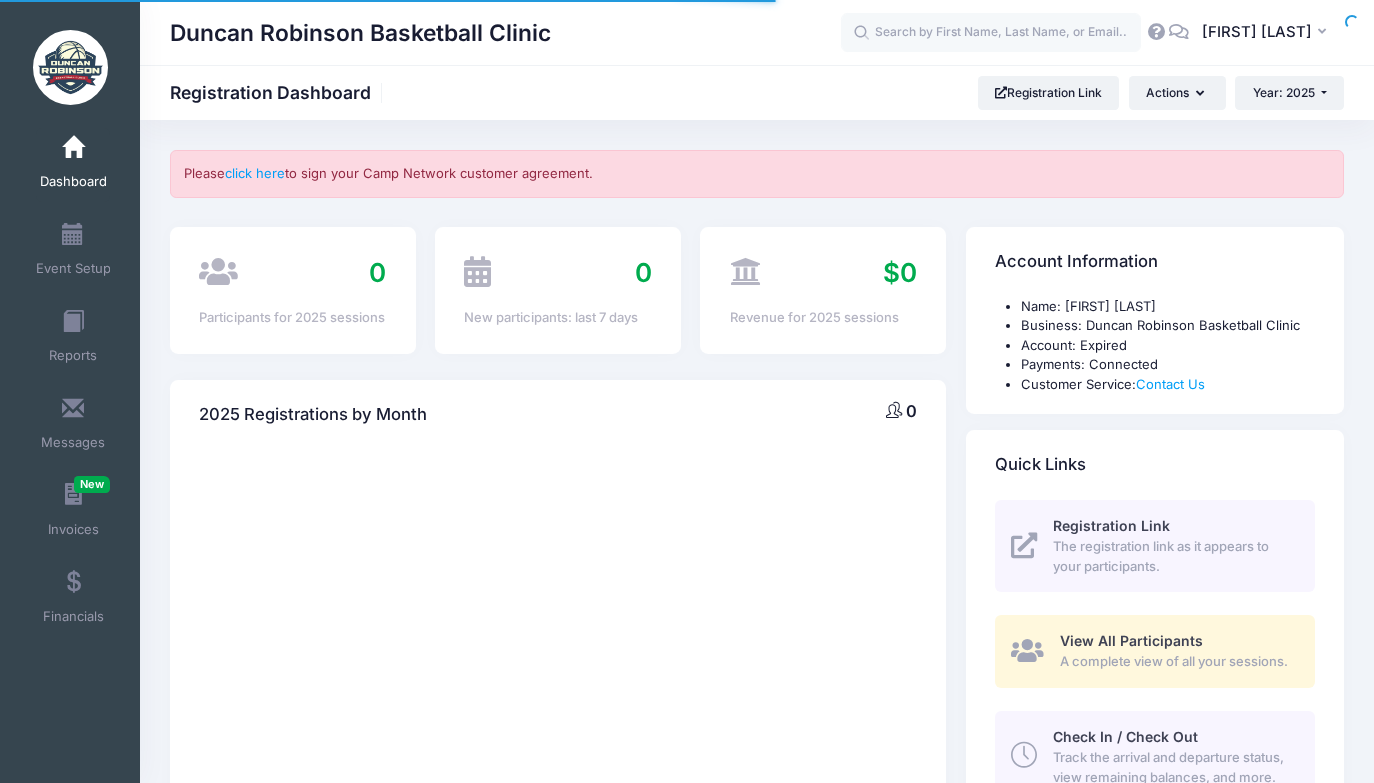 select 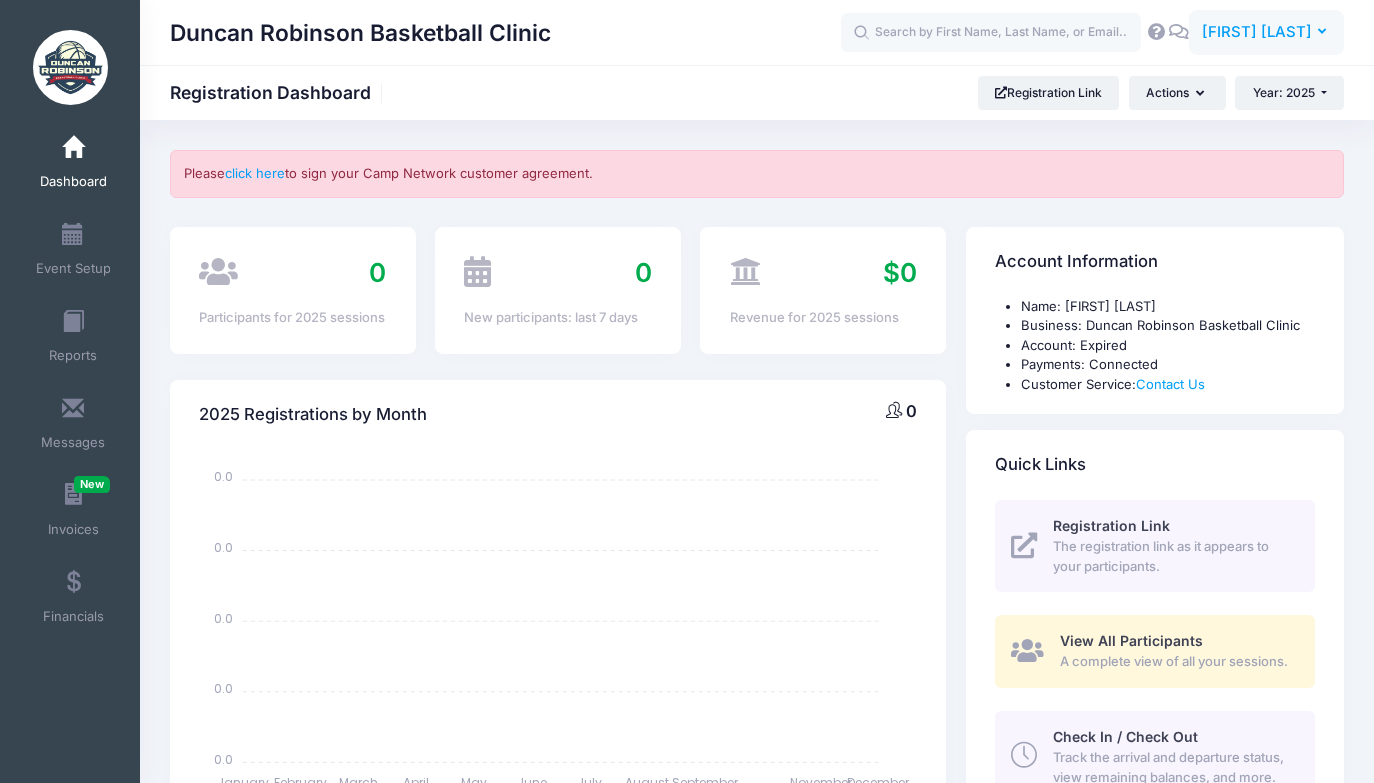 click on "[FIRST] [LAST]" at bounding box center [1257, 32] 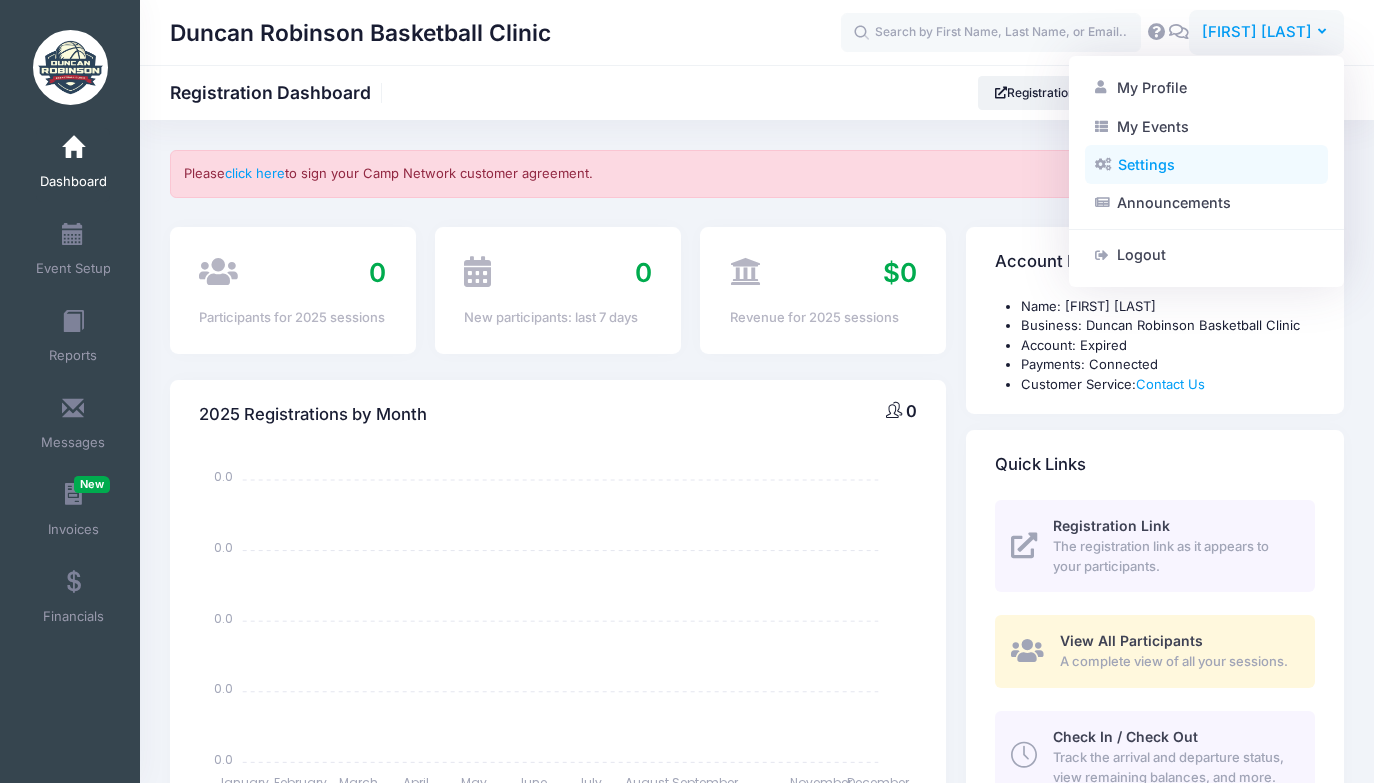 click on "Settings" at bounding box center (1206, 165) 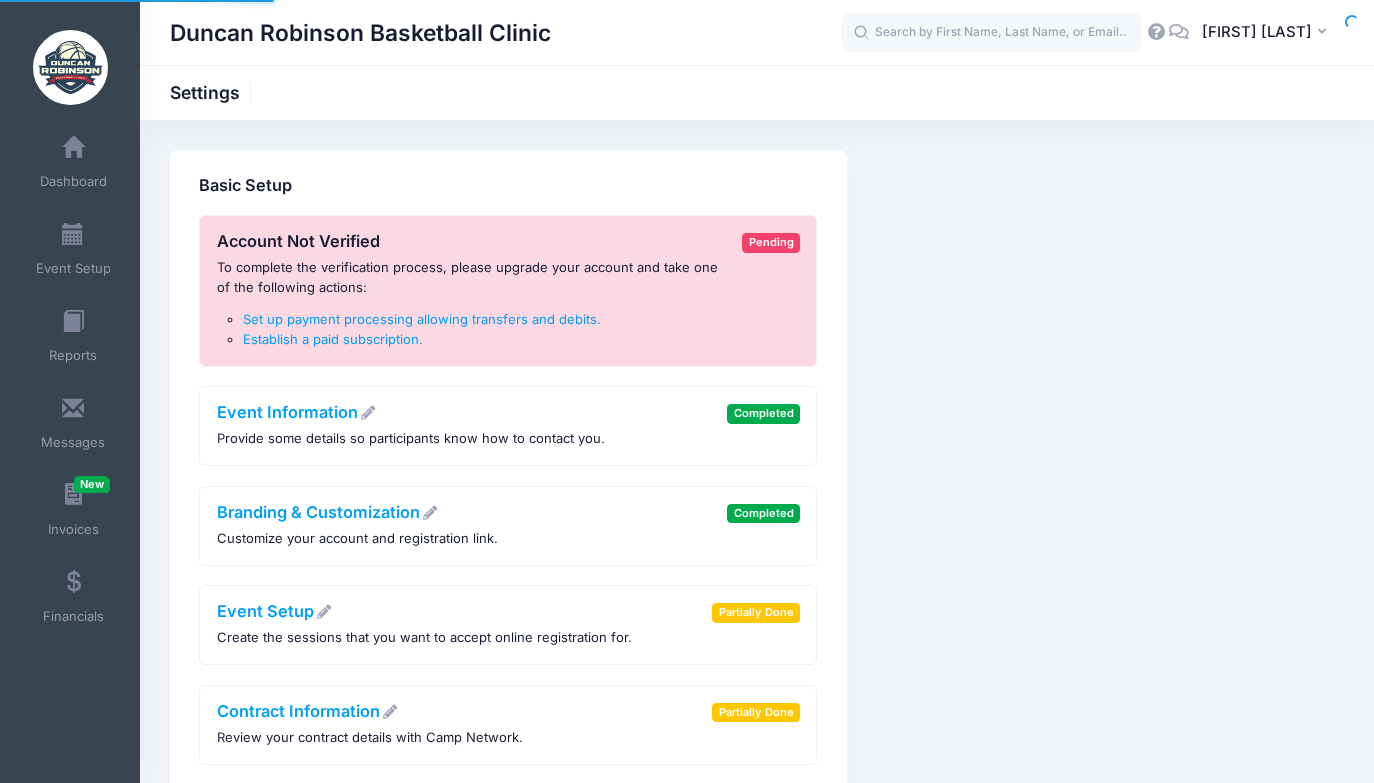 scroll, scrollTop: 0, scrollLeft: 0, axis: both 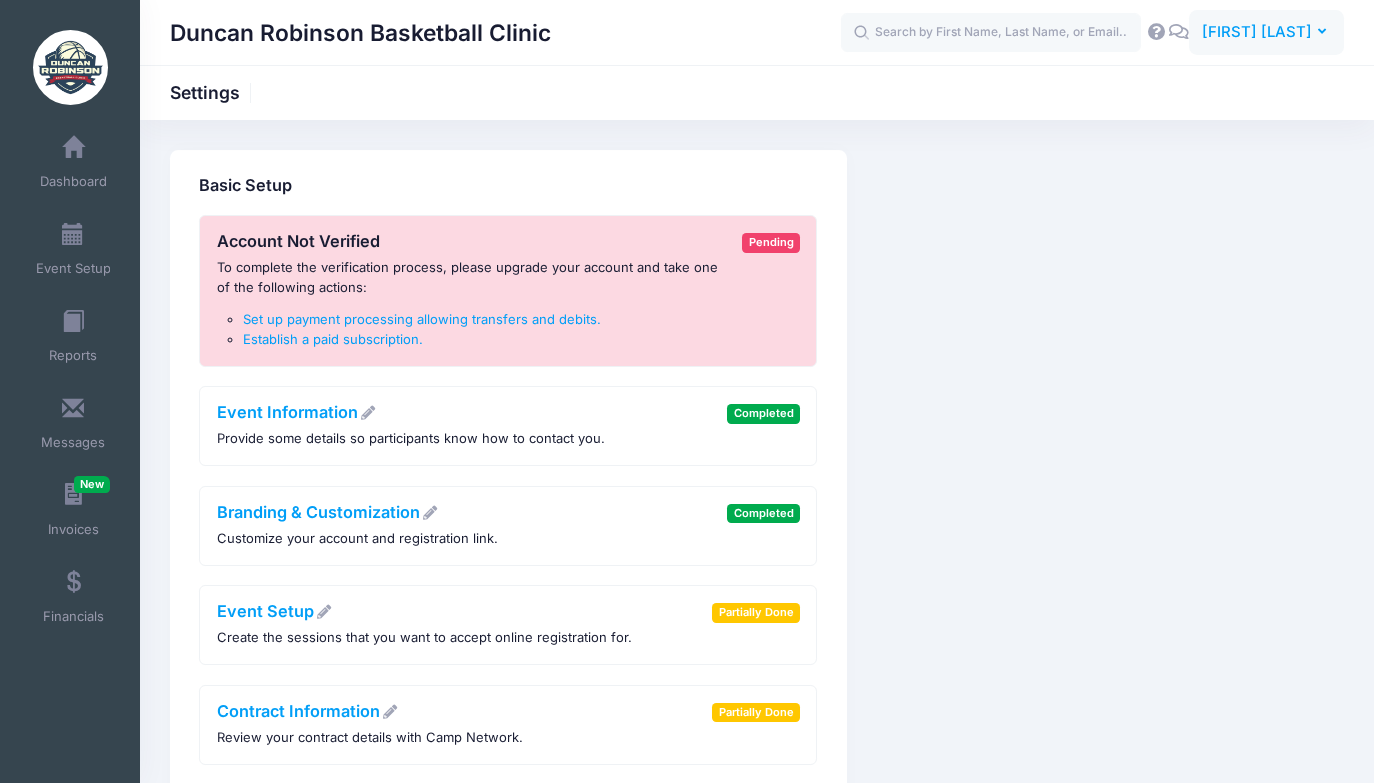 click on "[FIRST] [LAST]" at bounding box center [1257, 32] 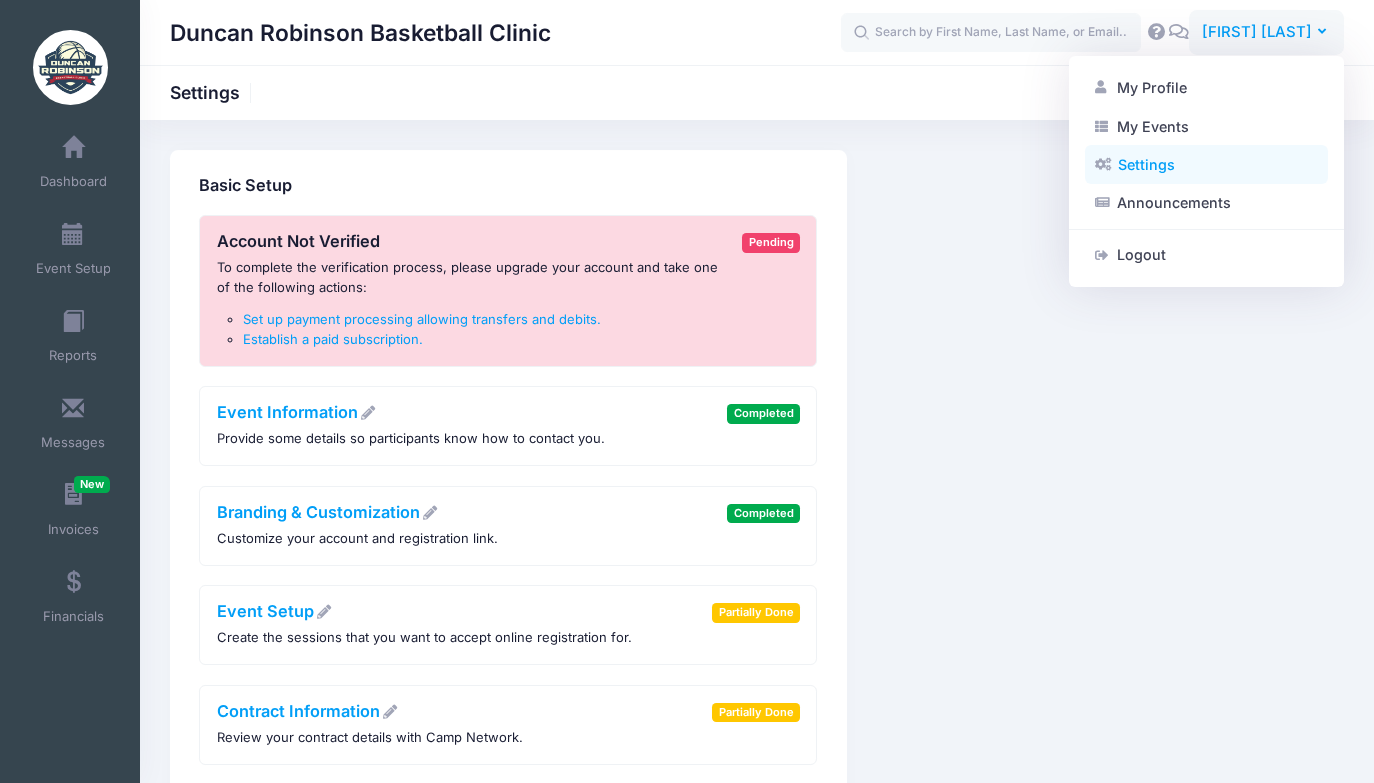 click on "Settings" at bounding box center [1206, 165] 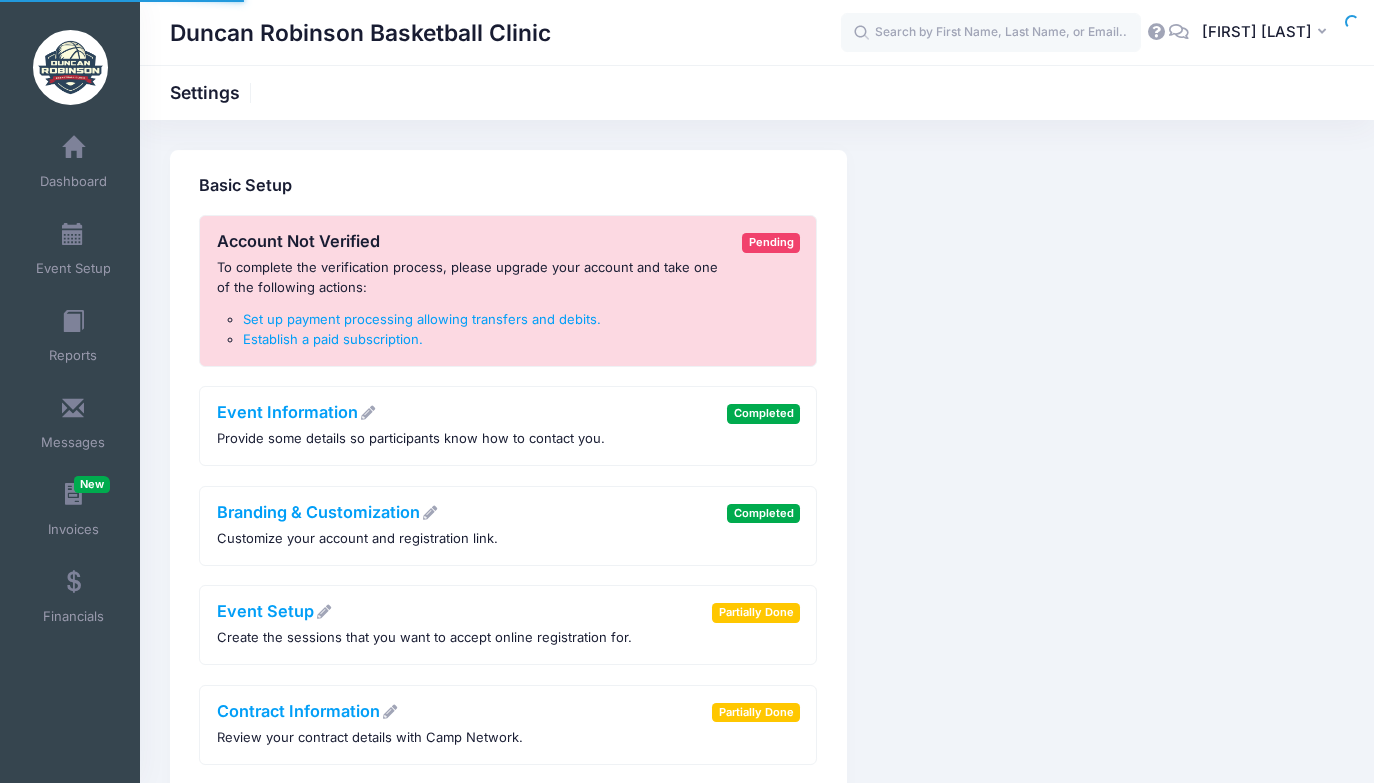 scroll, scrollTop: 0, scrollLeft: 0, axis: both 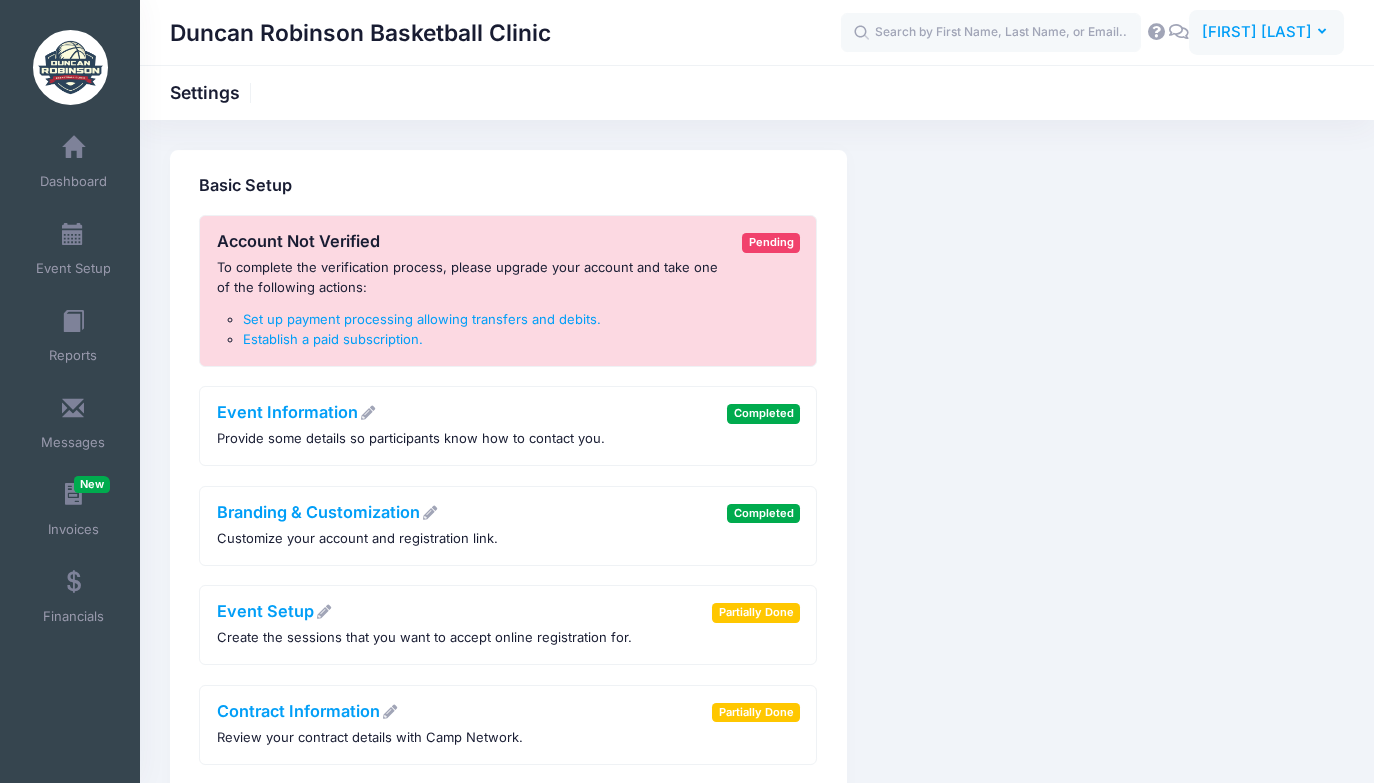 click on "[FIRST] [LAST]" at bounding box center [1257, 32] 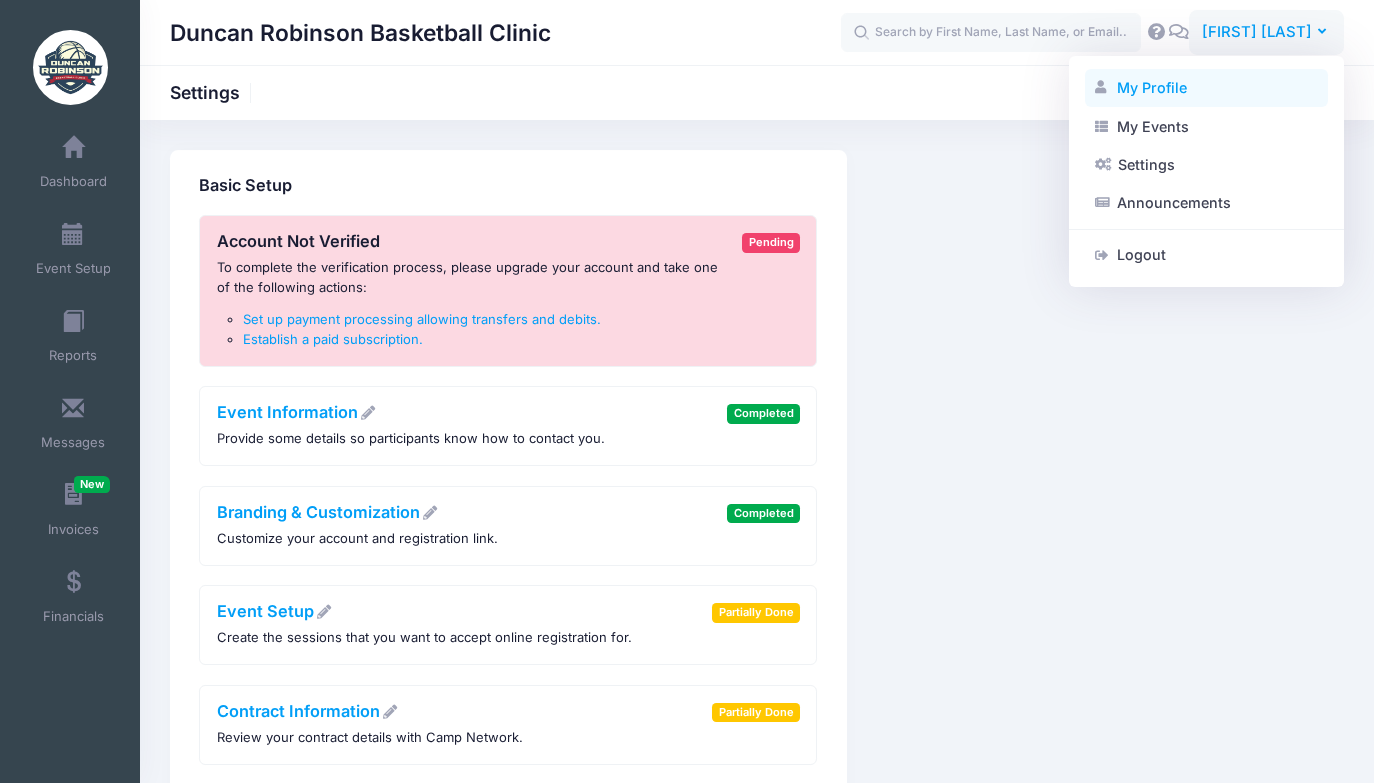click on "My Profile" at bounding box center [1206, 88] 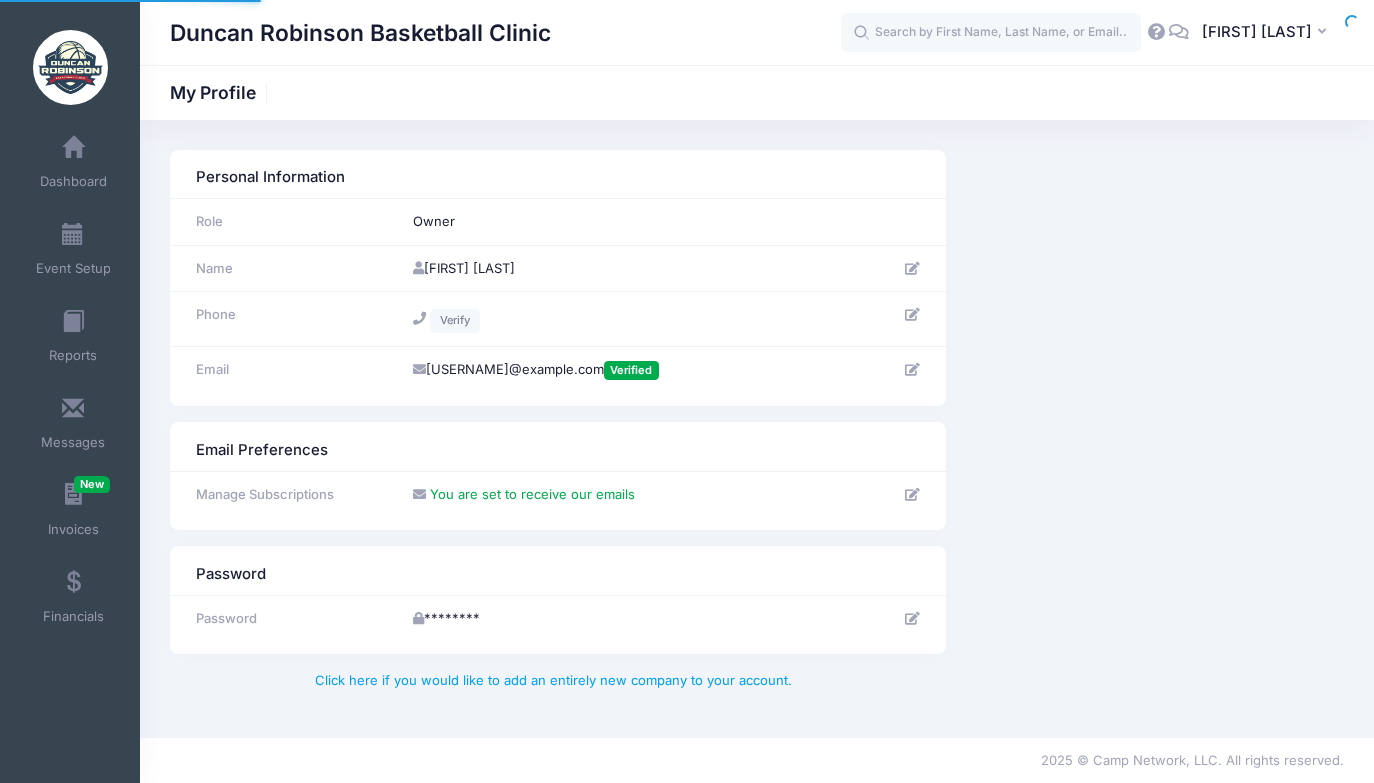 scroll, scrollTop: 0, scrollLeft: 0, axis: both 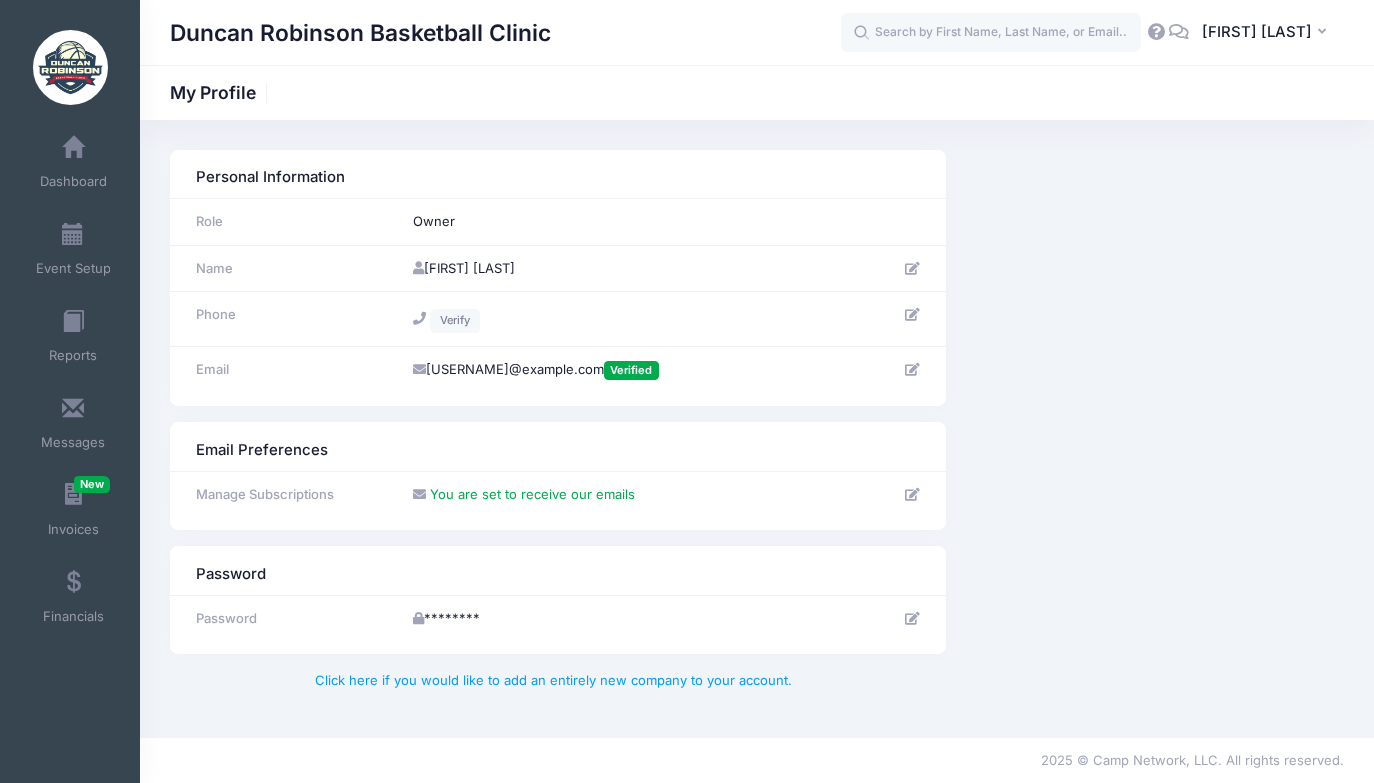 click at bounding box center [912, 369] 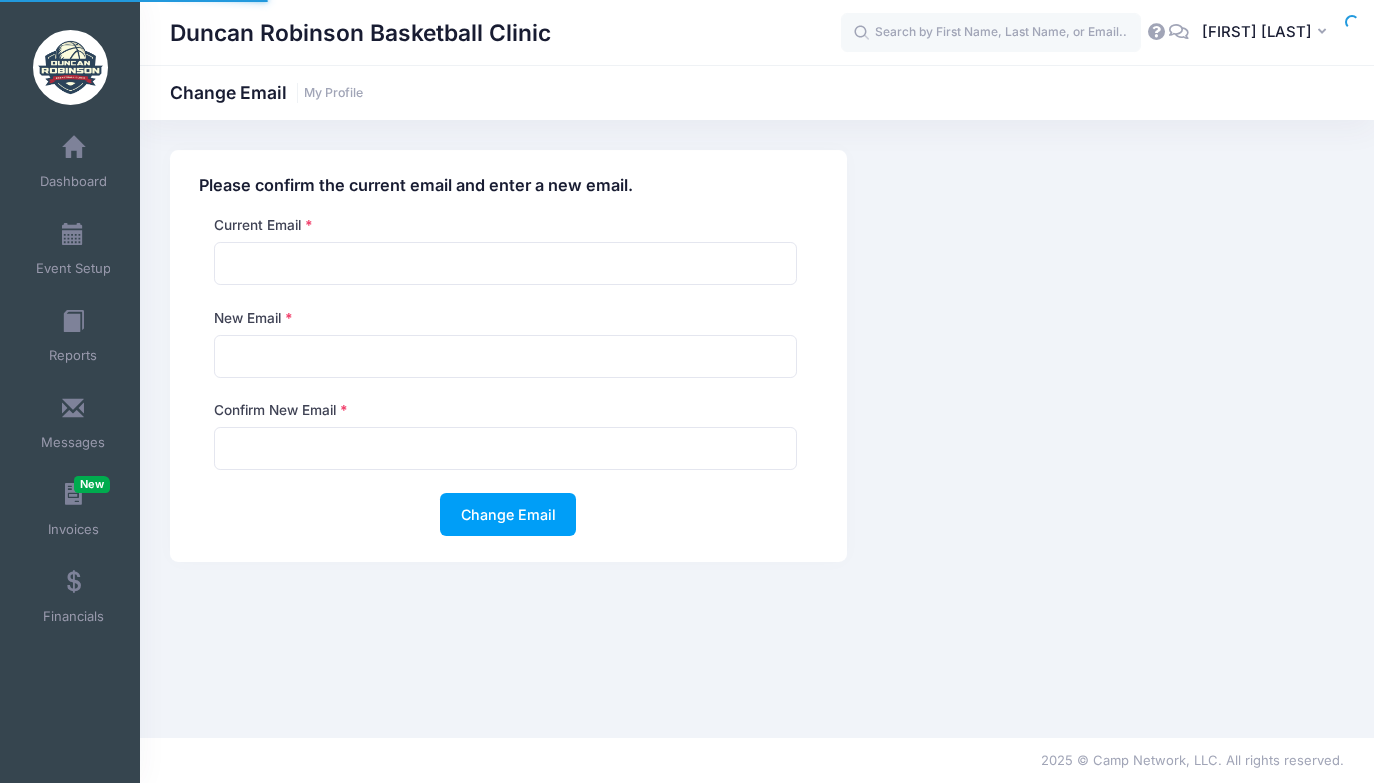 scroll, scrollTop: 0, scrollLeft: 0, axis: both 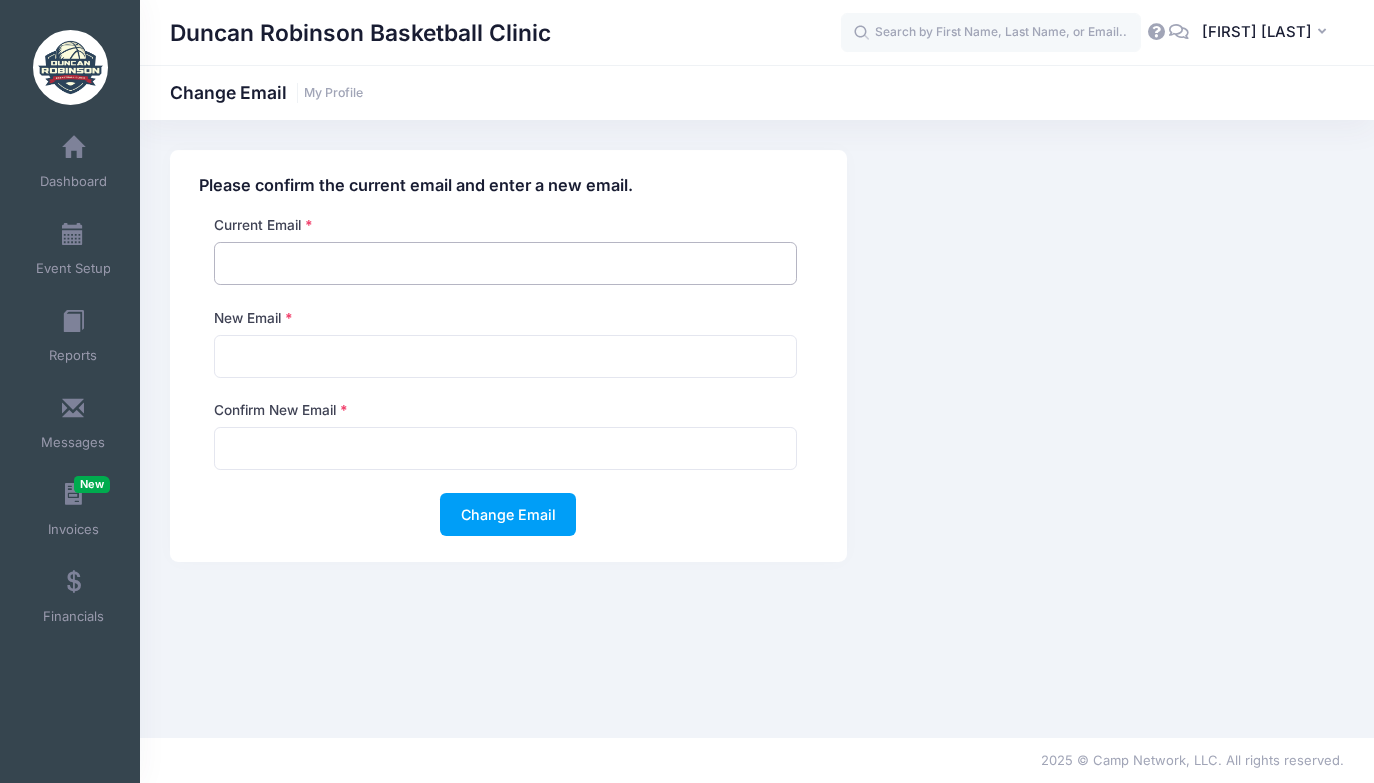 click at bounding box center (505, 263) 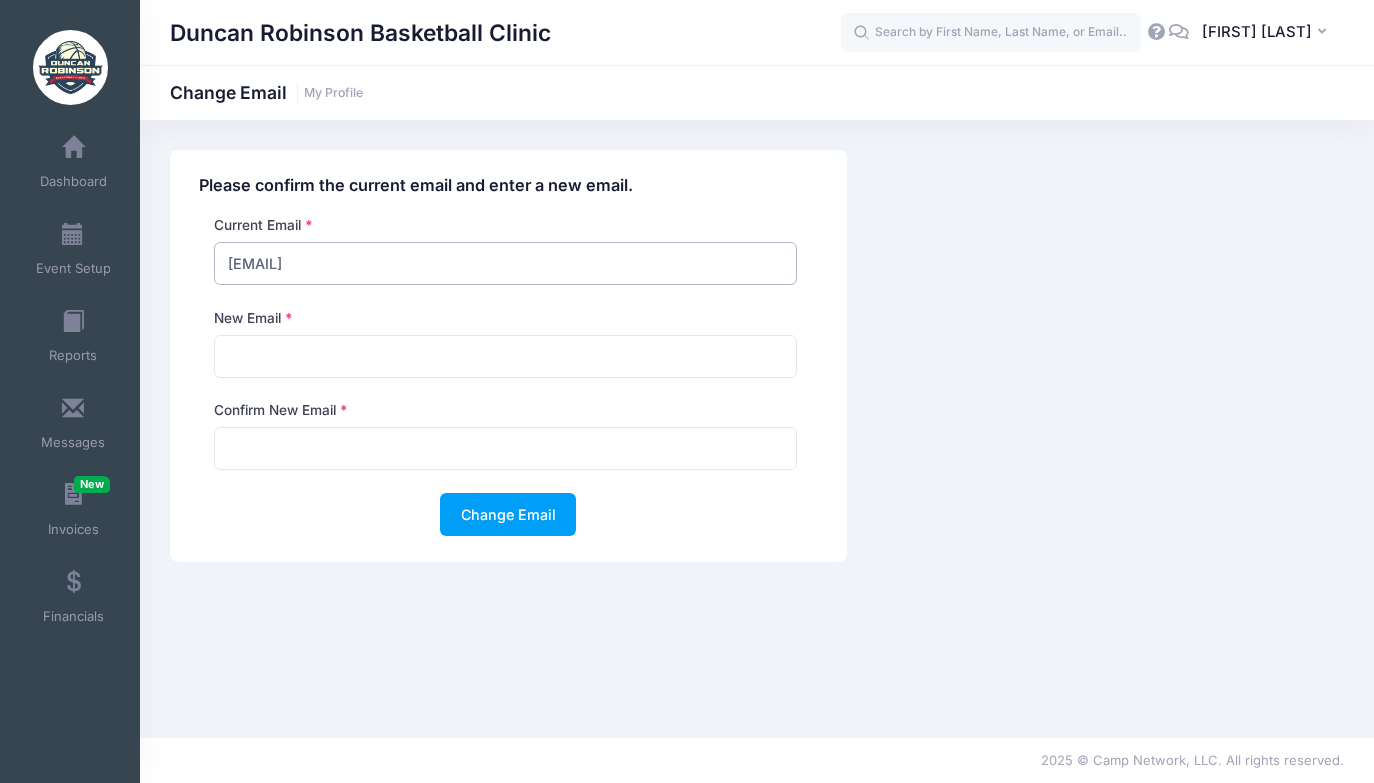 type on "[EMAIL]" 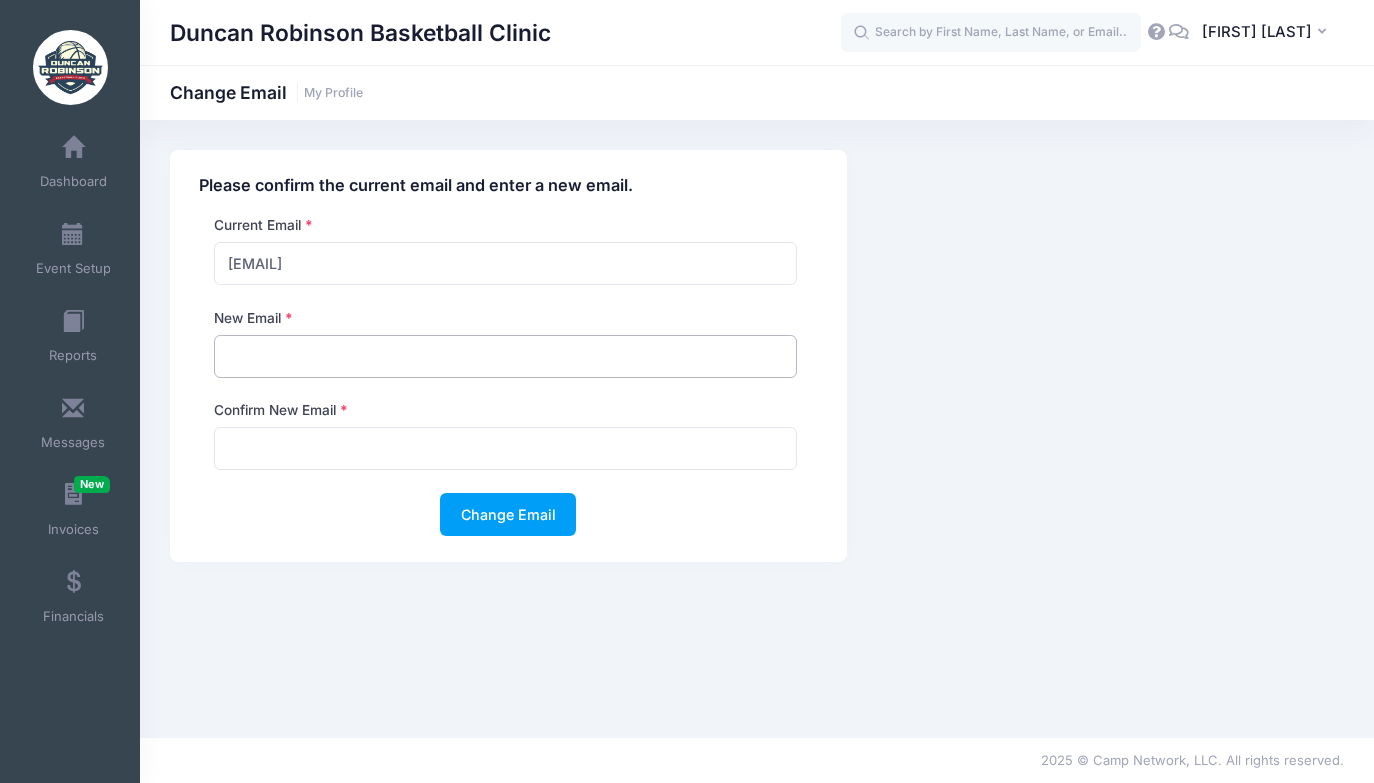 click at bounding box center [505, 356] 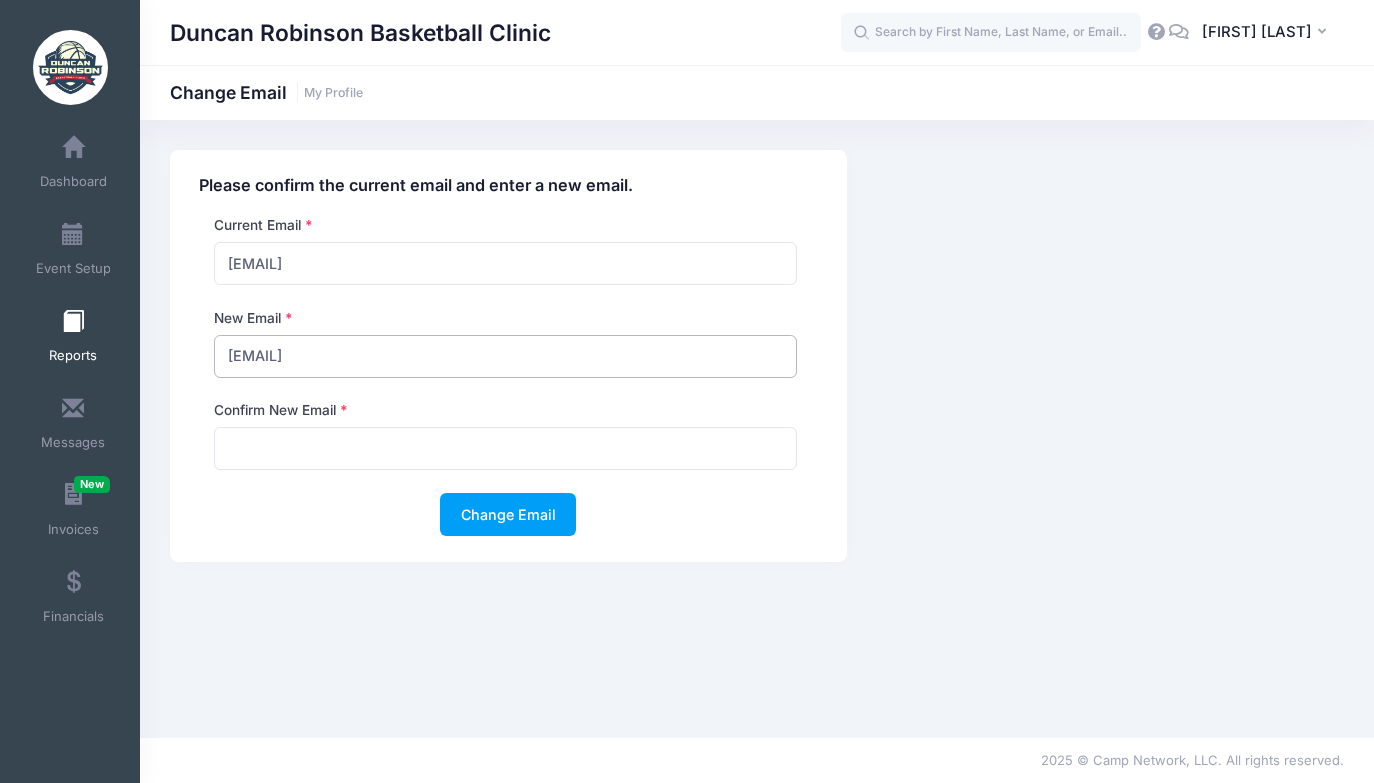 drag, startPoint x: 421, startPoint y: 358, endPoint x: 105, endPoint y: 350, distance: 316.10126 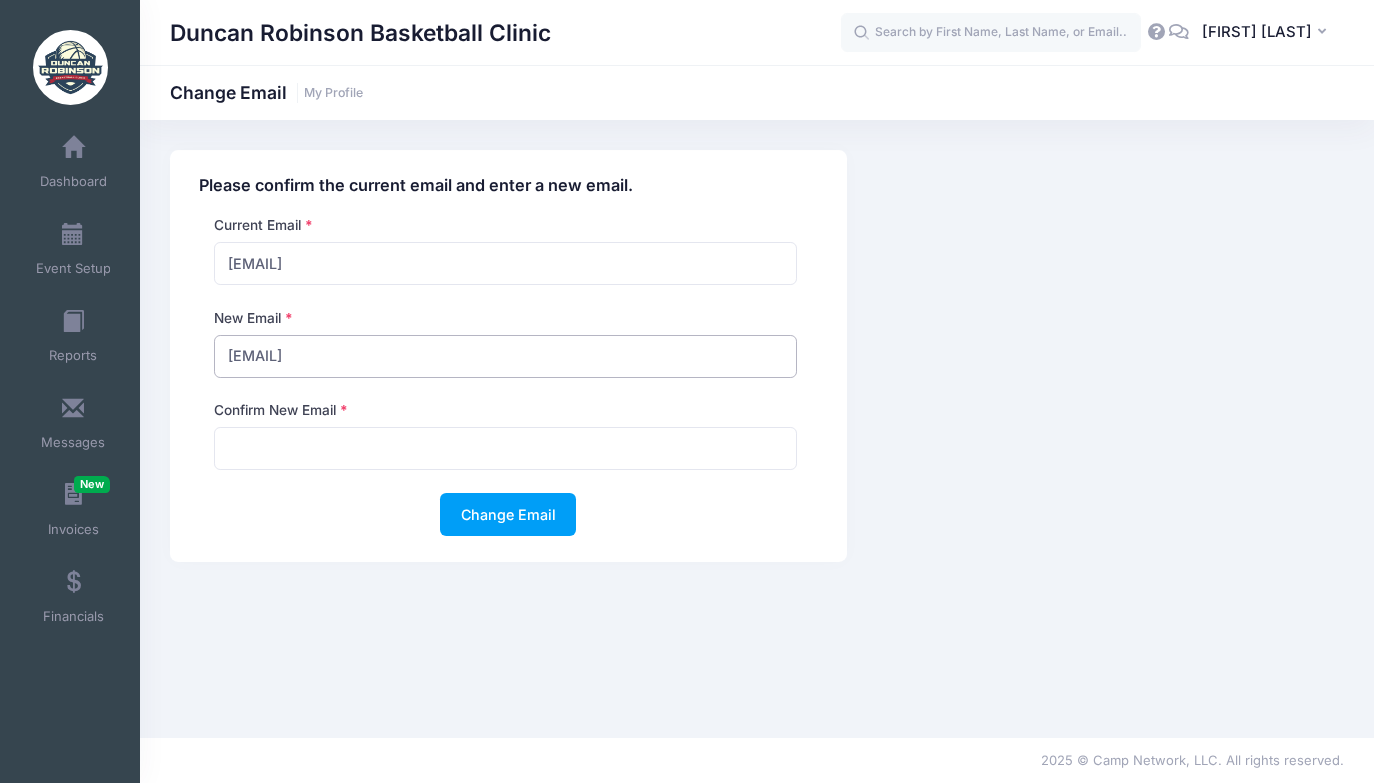type on "[EMAIL]" 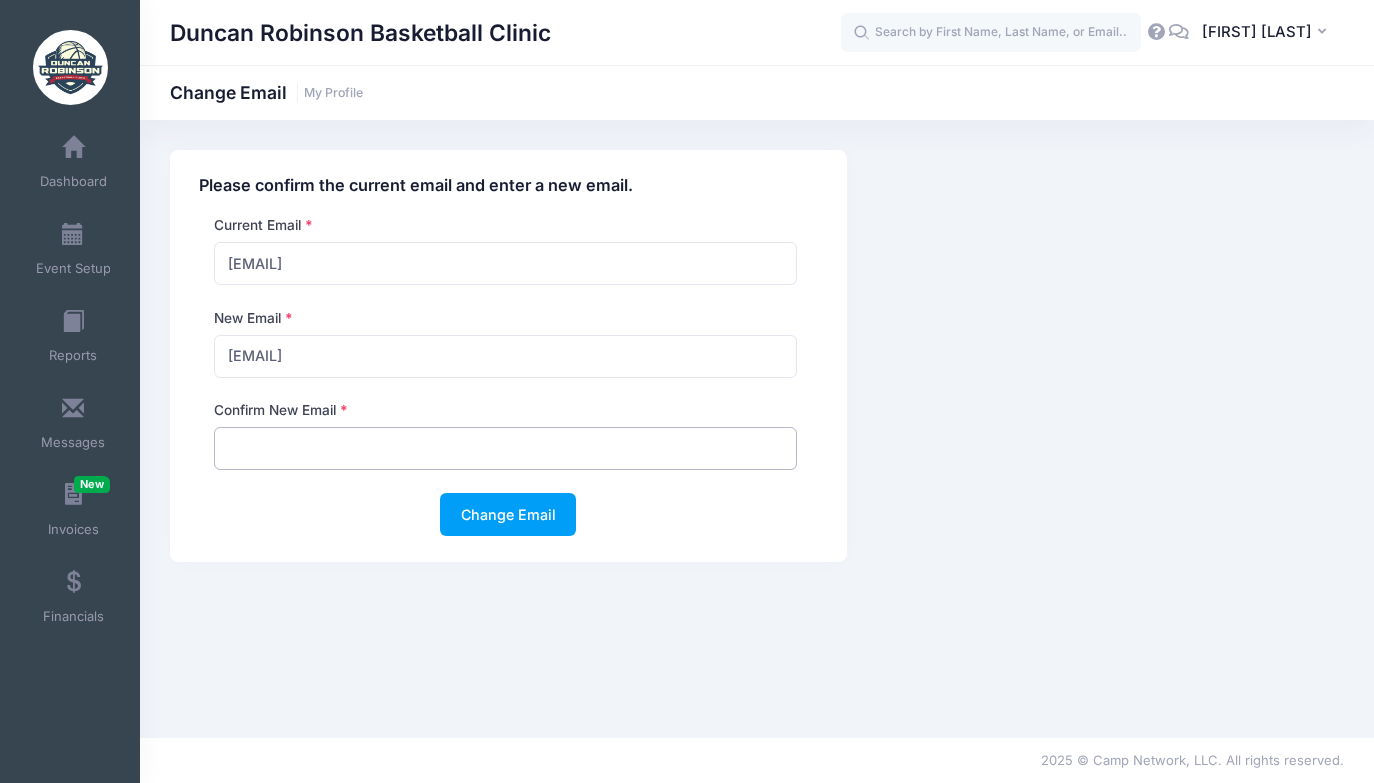 click at bounding box center [505, 448] 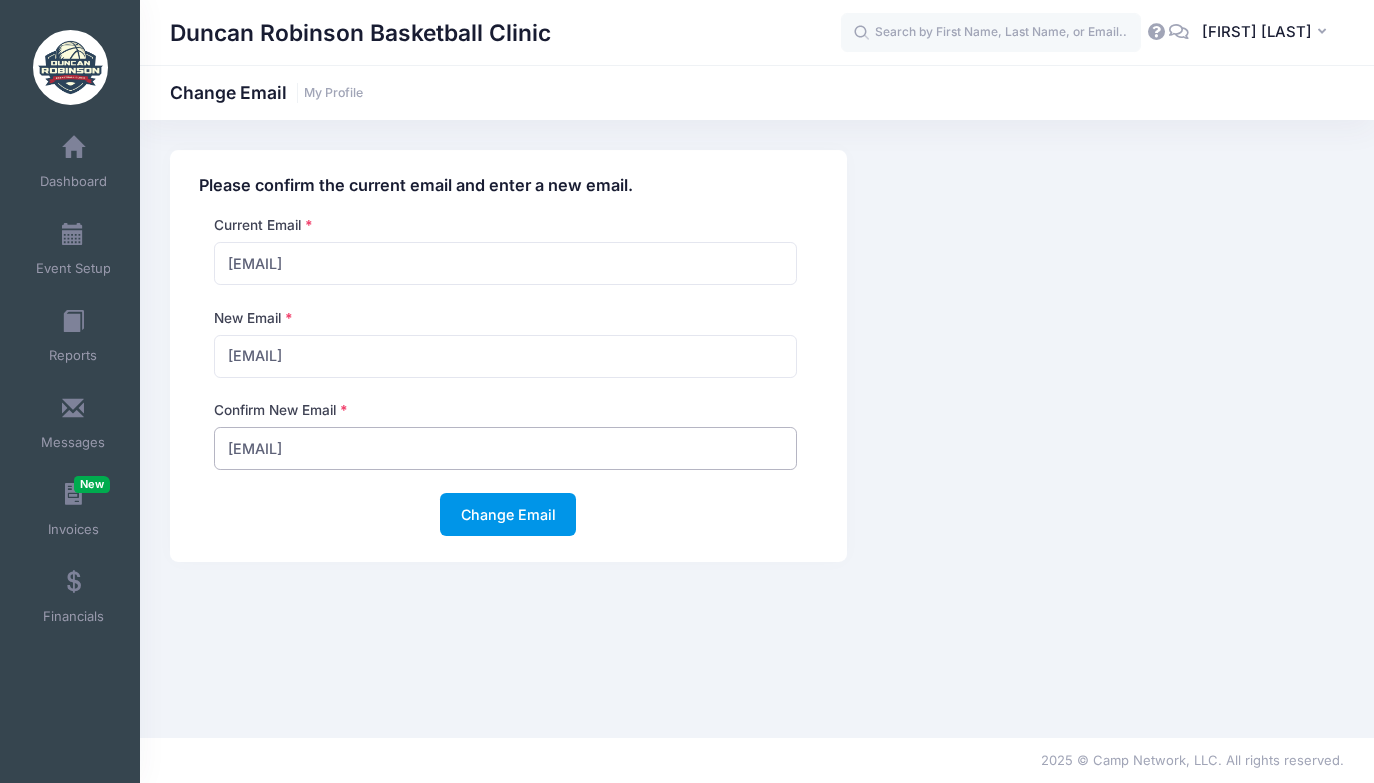 type on "[EMAIL]" 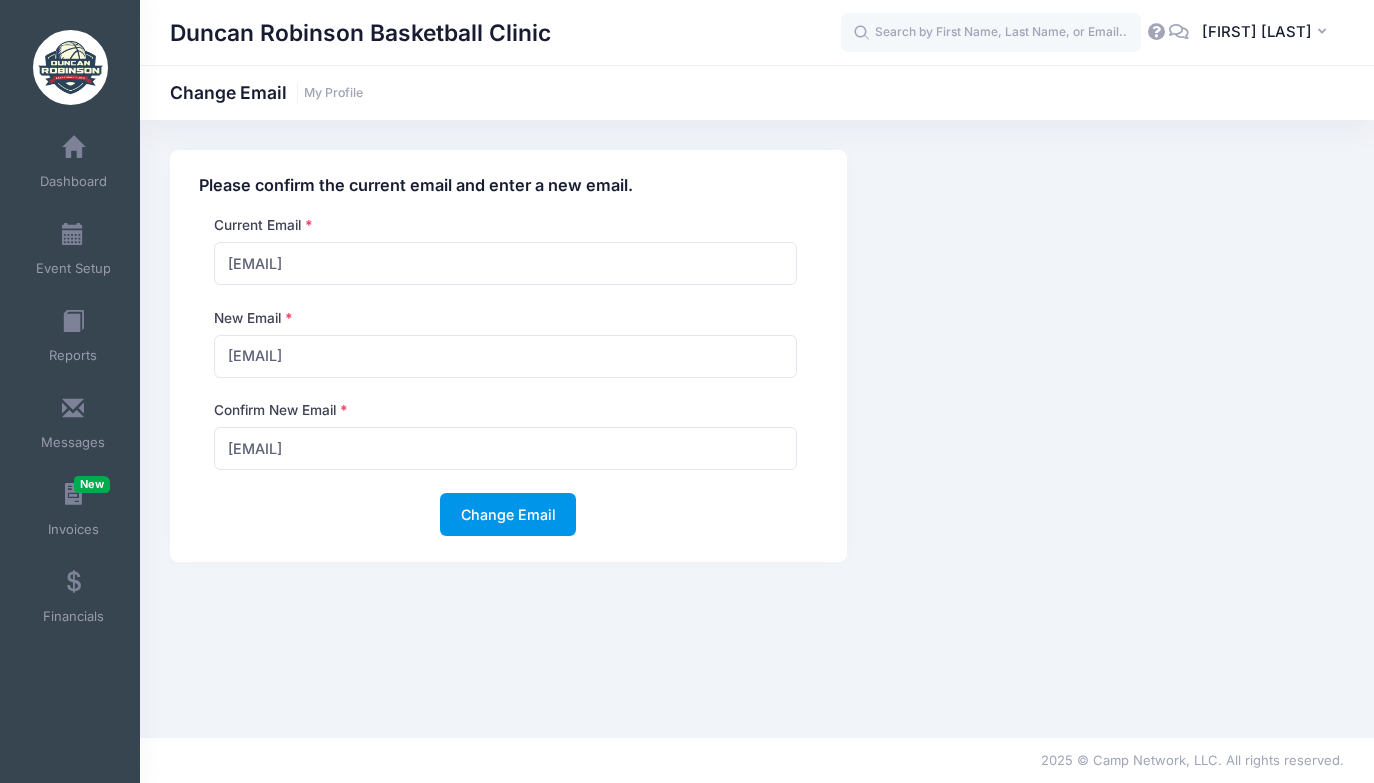 click on "Change Email" at bounding box center [508, 514] 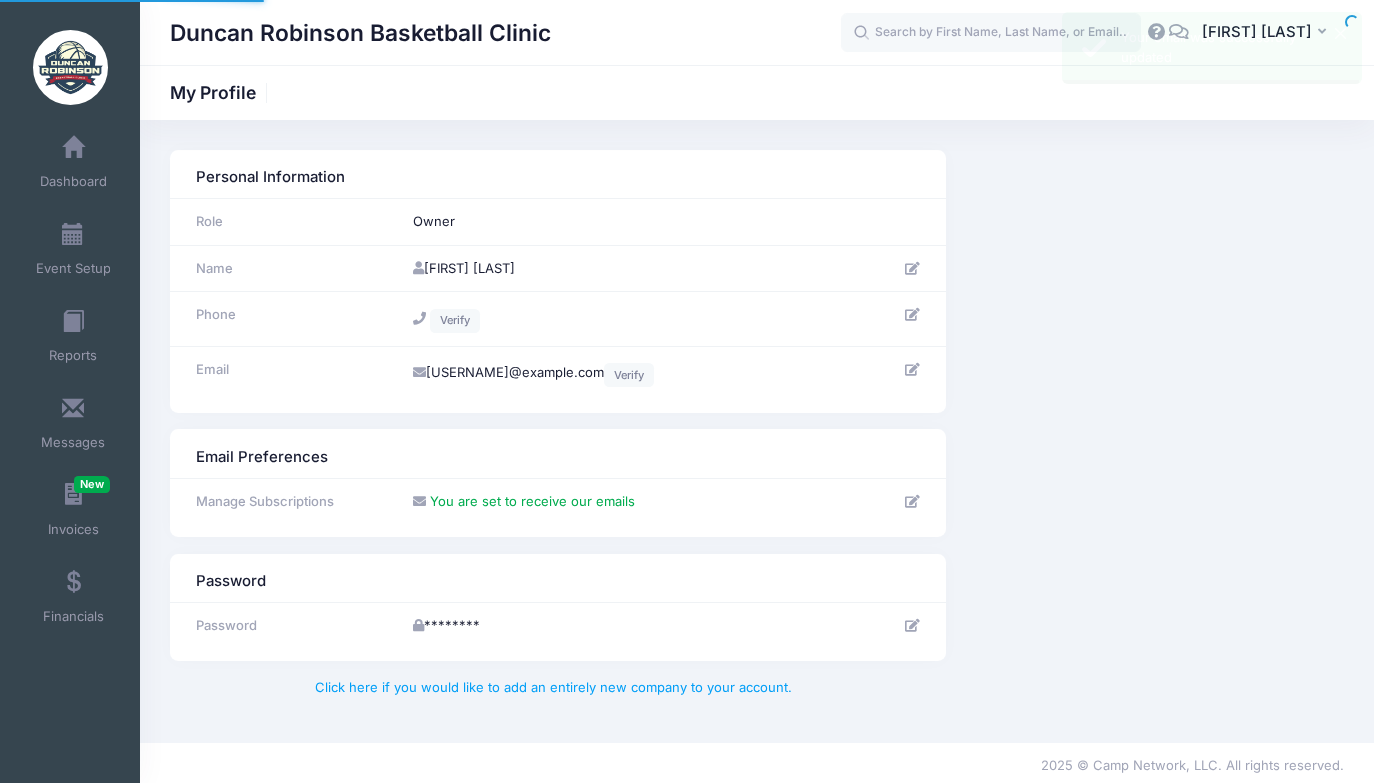 scroll, scrollTop: 0, scrollLeft: 0, axis: both 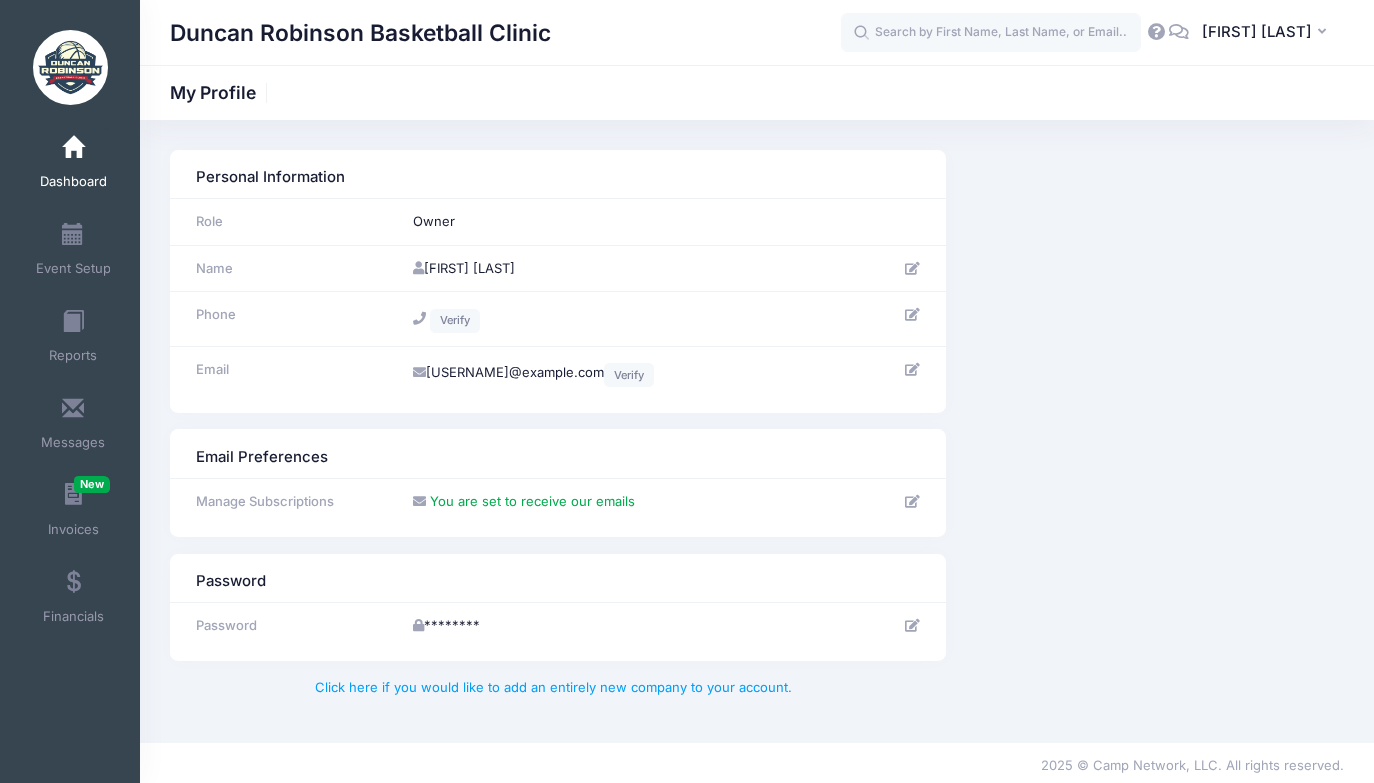 click on "Dashboard" at bounding box center (73, 182) 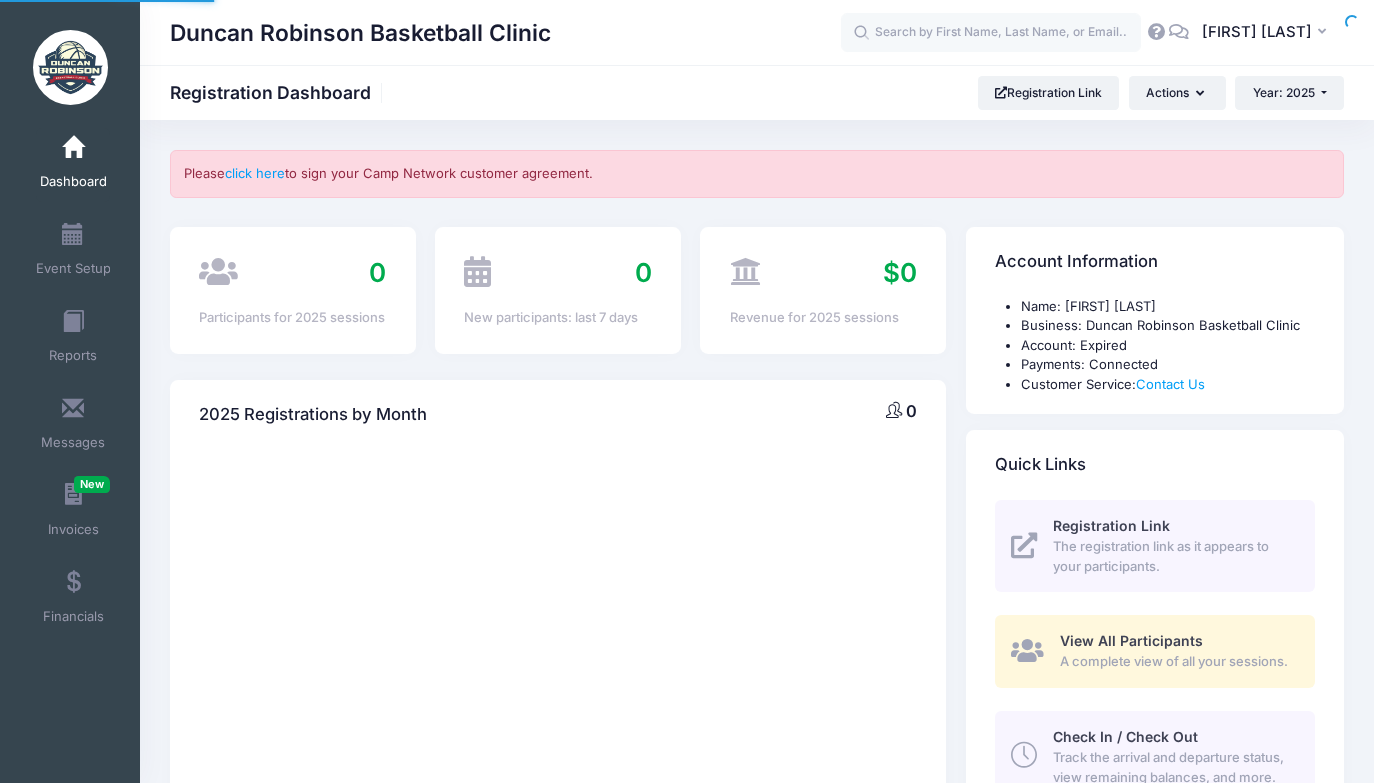 scroll, scrollTop: 0, scrollLeft: 0, axis: both 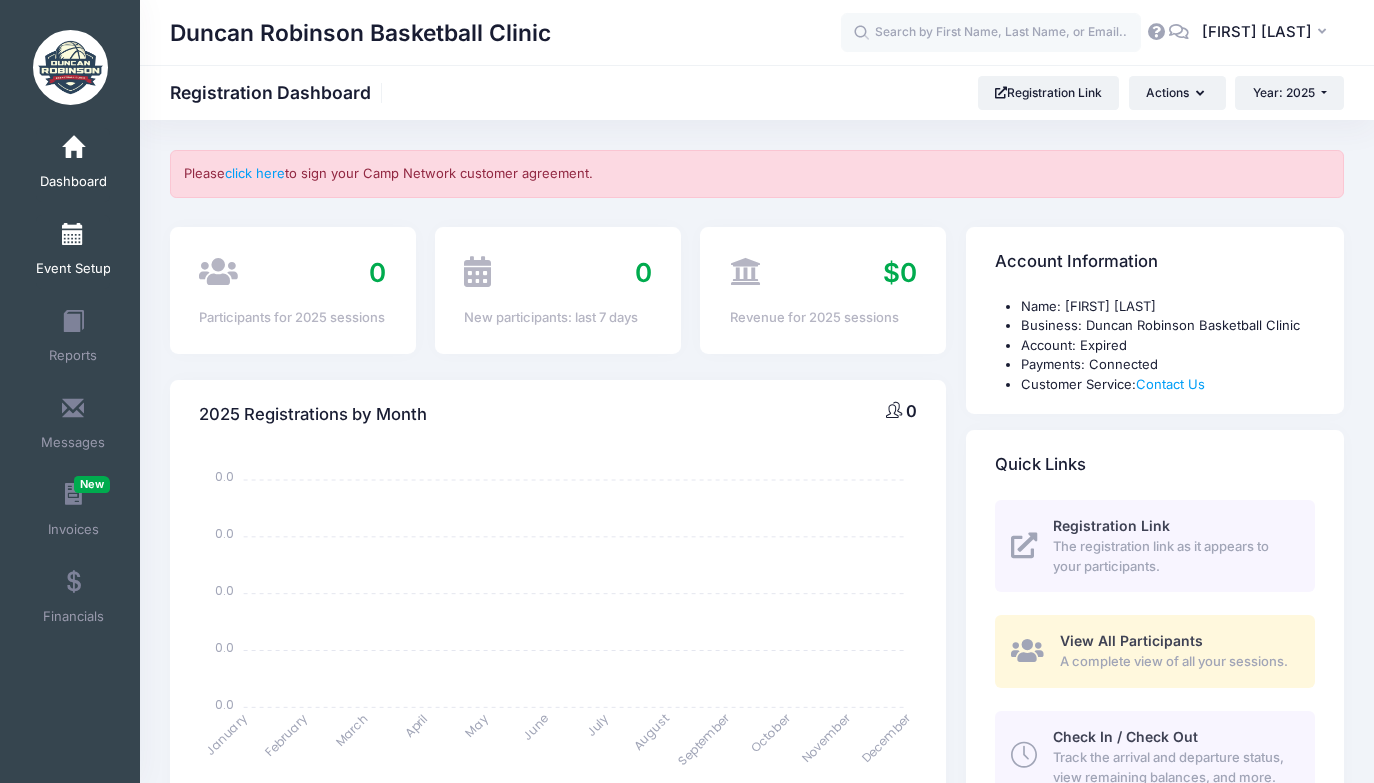 click on "Event Setup" at bounding box center (73, 269) 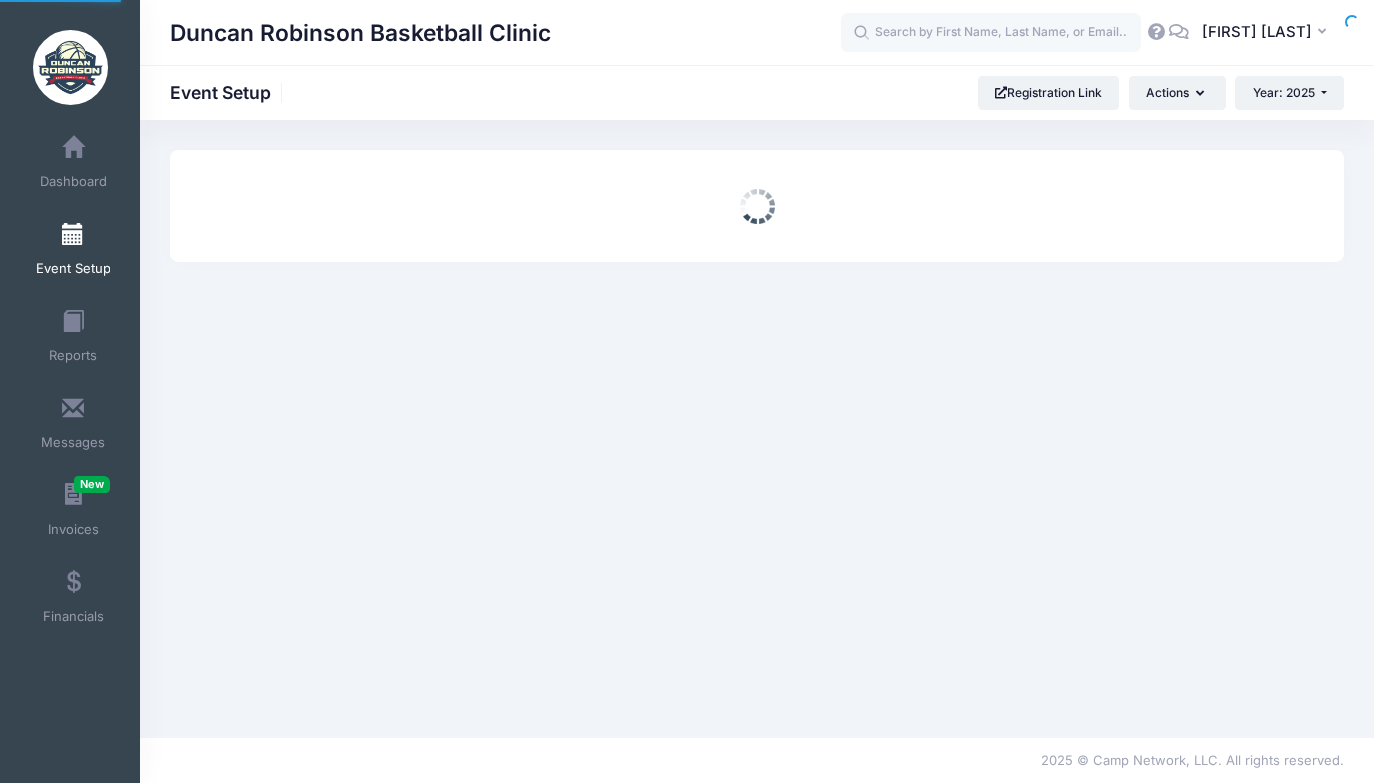 scroll, scrollTop: 0, scrollLeft: 0, axis: both 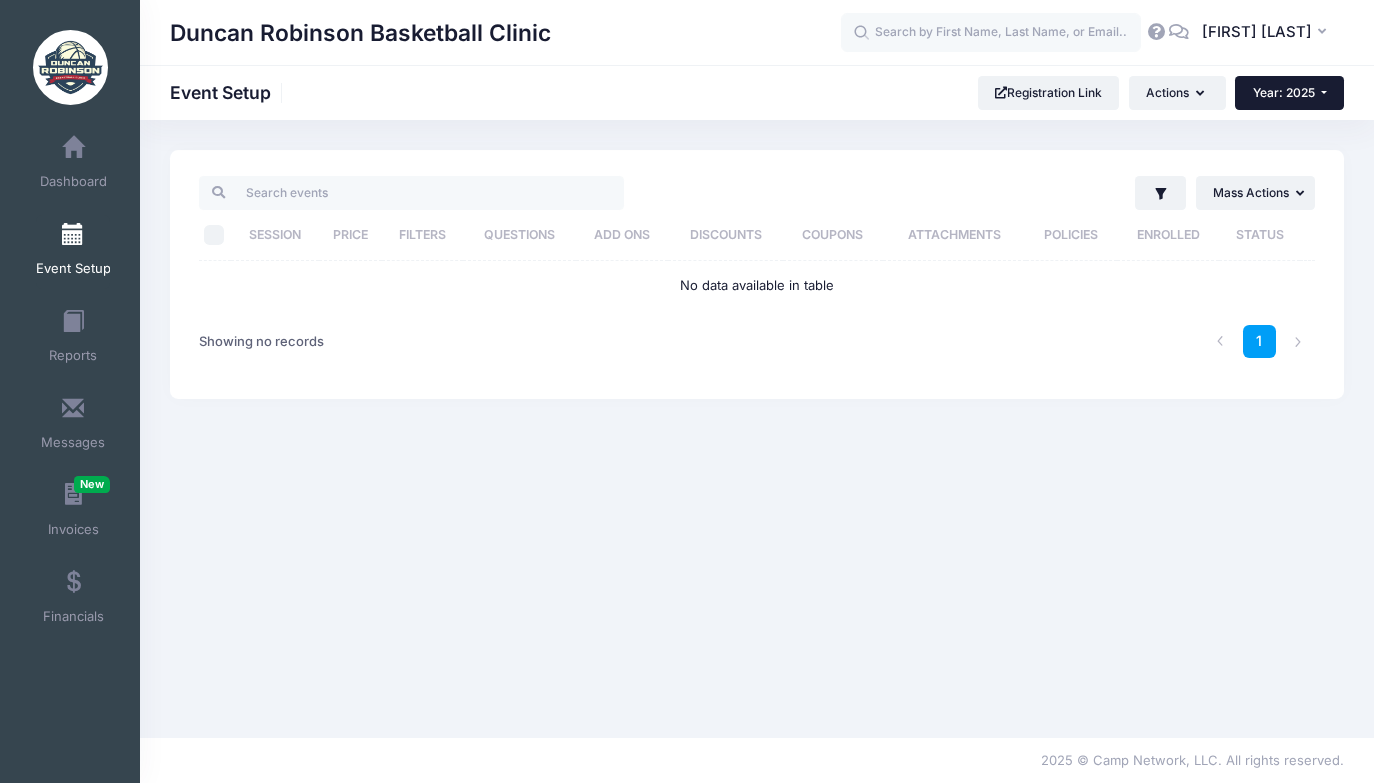 click on "Year: 2025" at bounding box center (1284, 92) 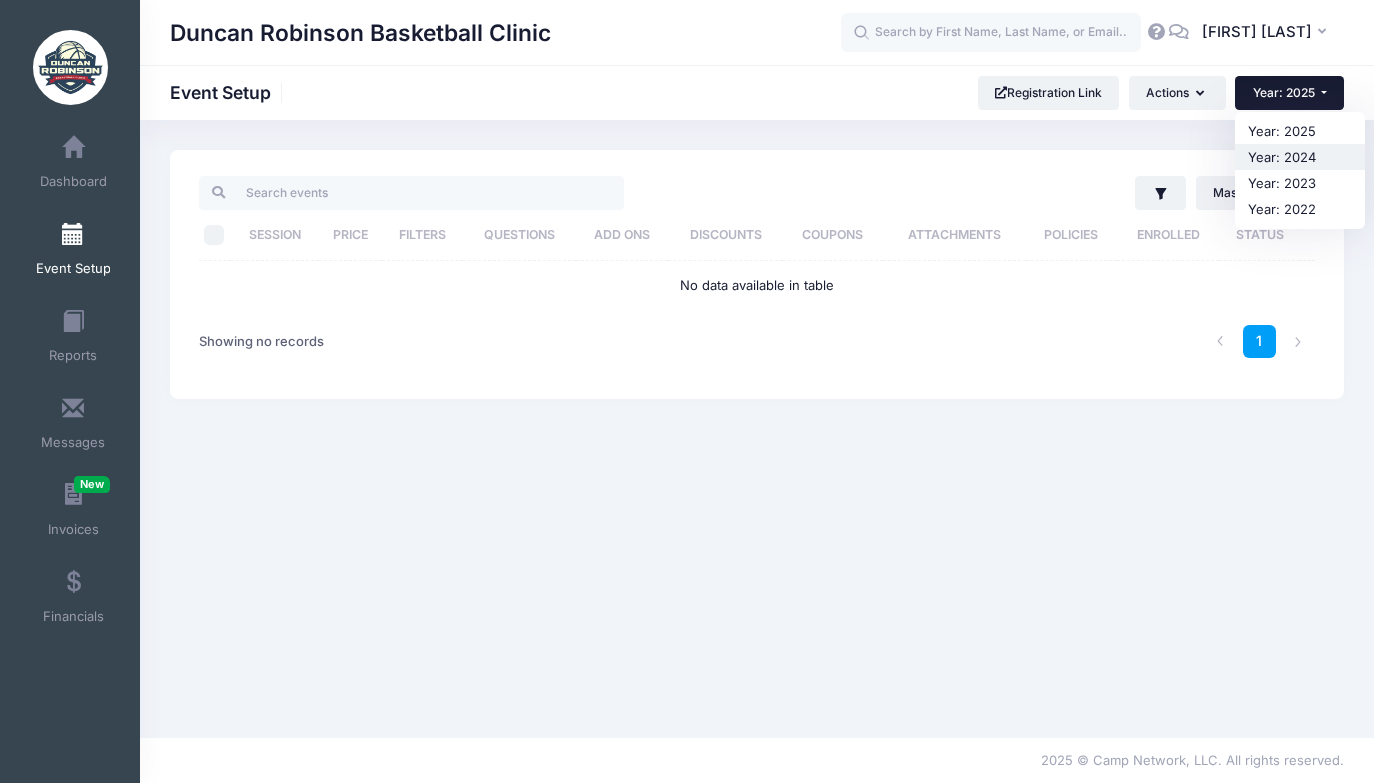 click on "Year: 2024" at bounding box center [1300, 157] 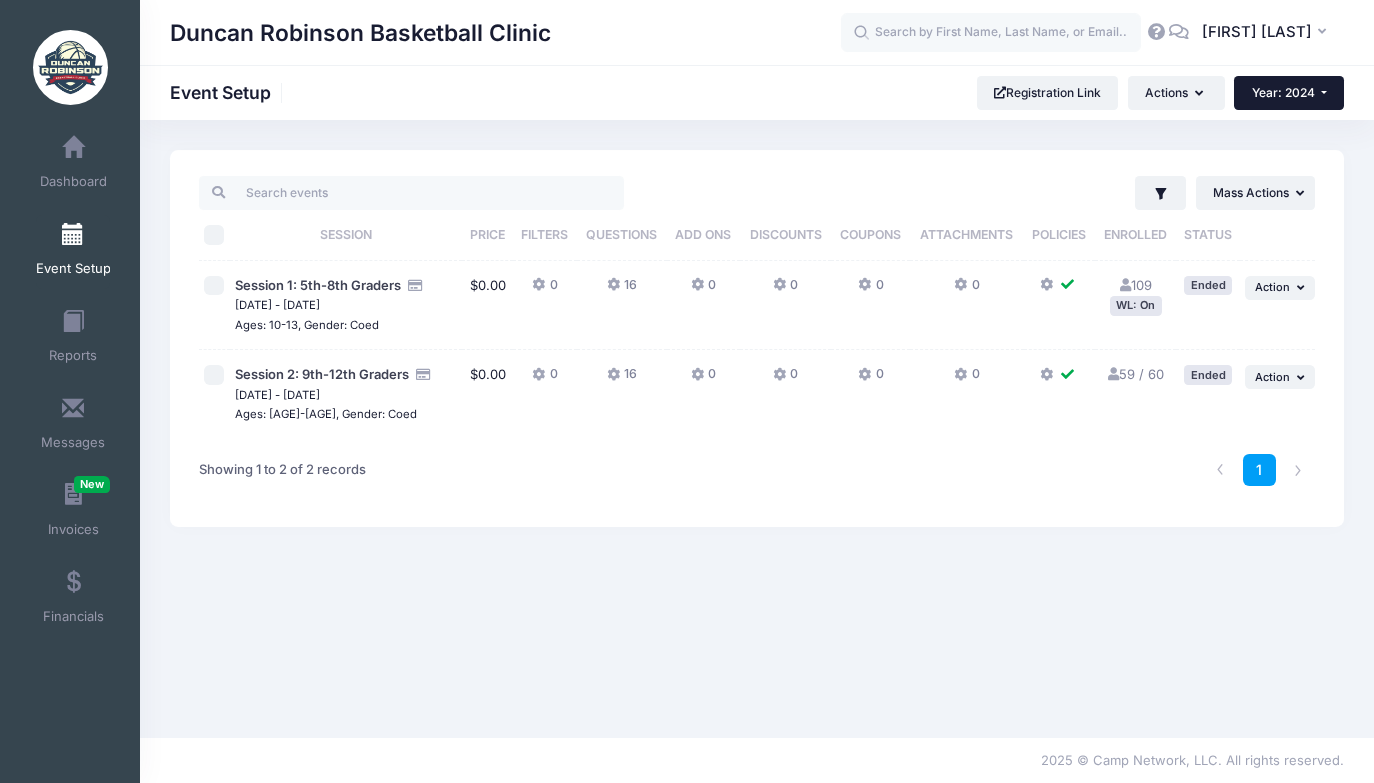 click on "Year: 2024" at bounding box center (1283, 92) 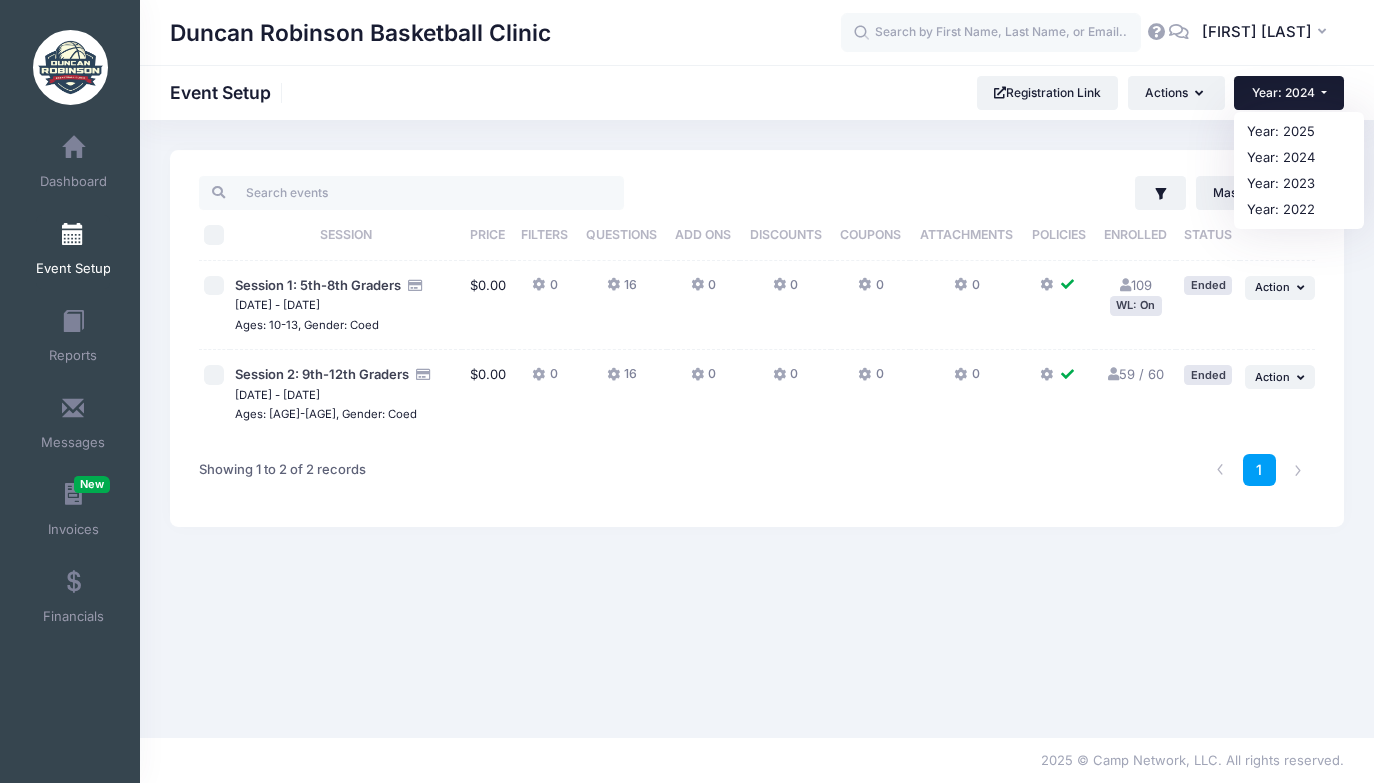click on "Attachments" at bounding box center (966, 235) 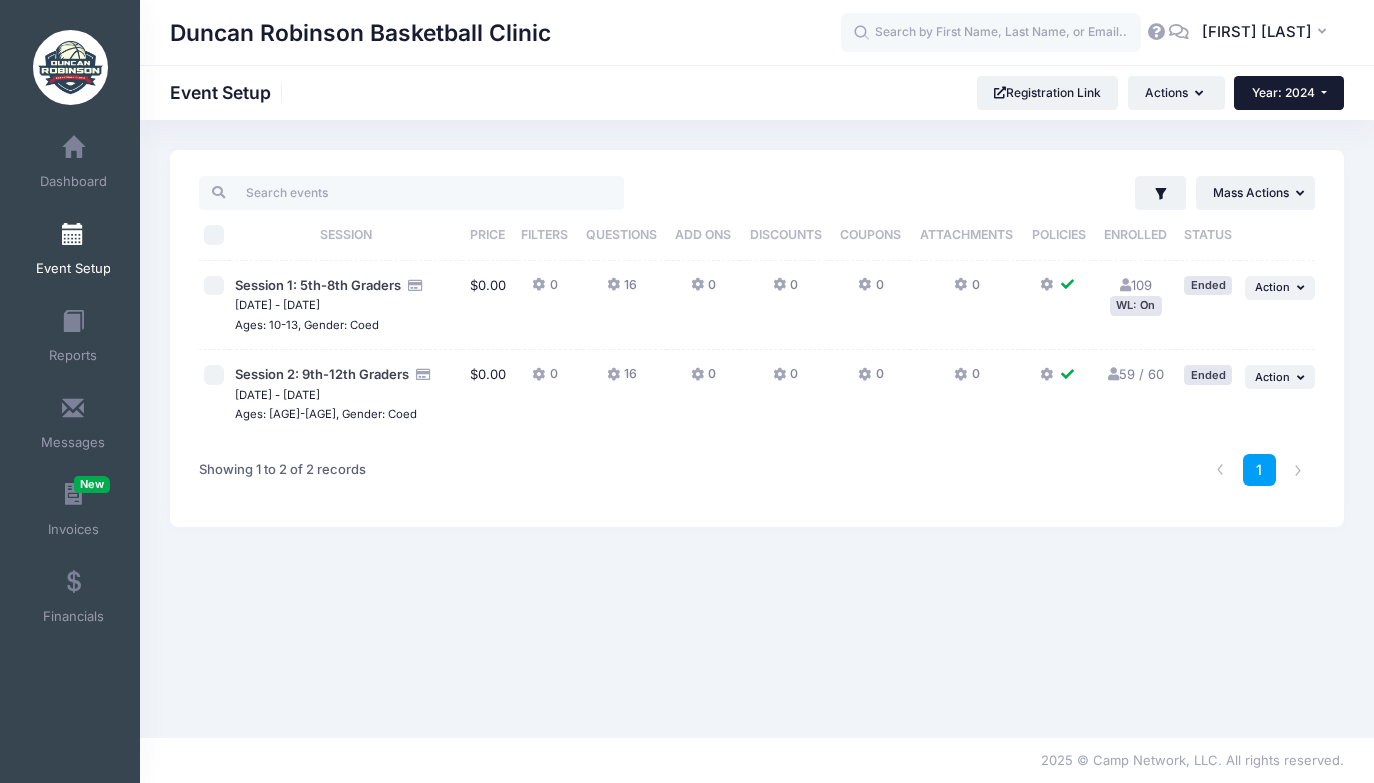 click on "Year: 2024" at bounding box center (1289, 93) 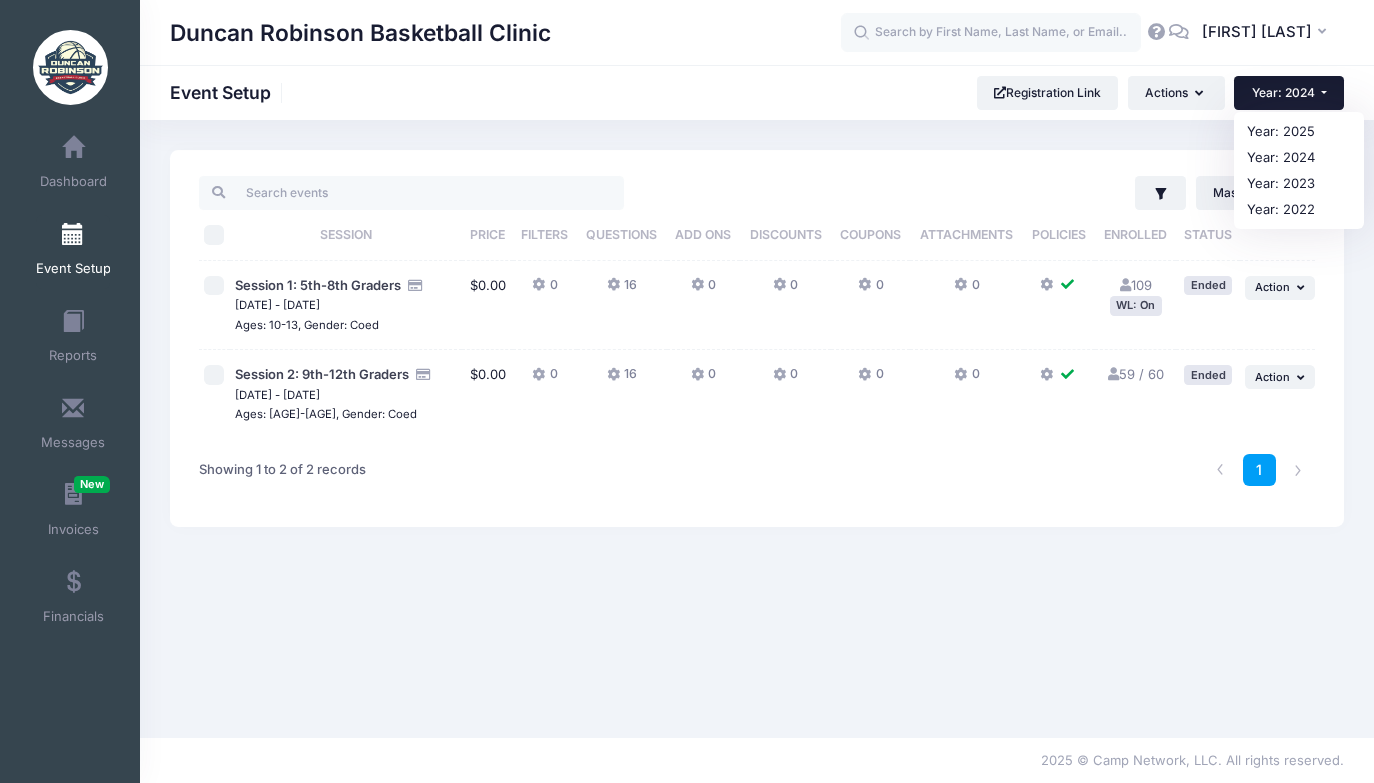 click on "Duncan Robinson Basketball Clinic
Event Setup
Registration Link
Actions      Manage Registration Links
Customization Options
AddOns & Discounts
Coupon Codes
Attachments
Year: 2024
Year: 2025
Year: 2024" at bounding box center [757, 429] 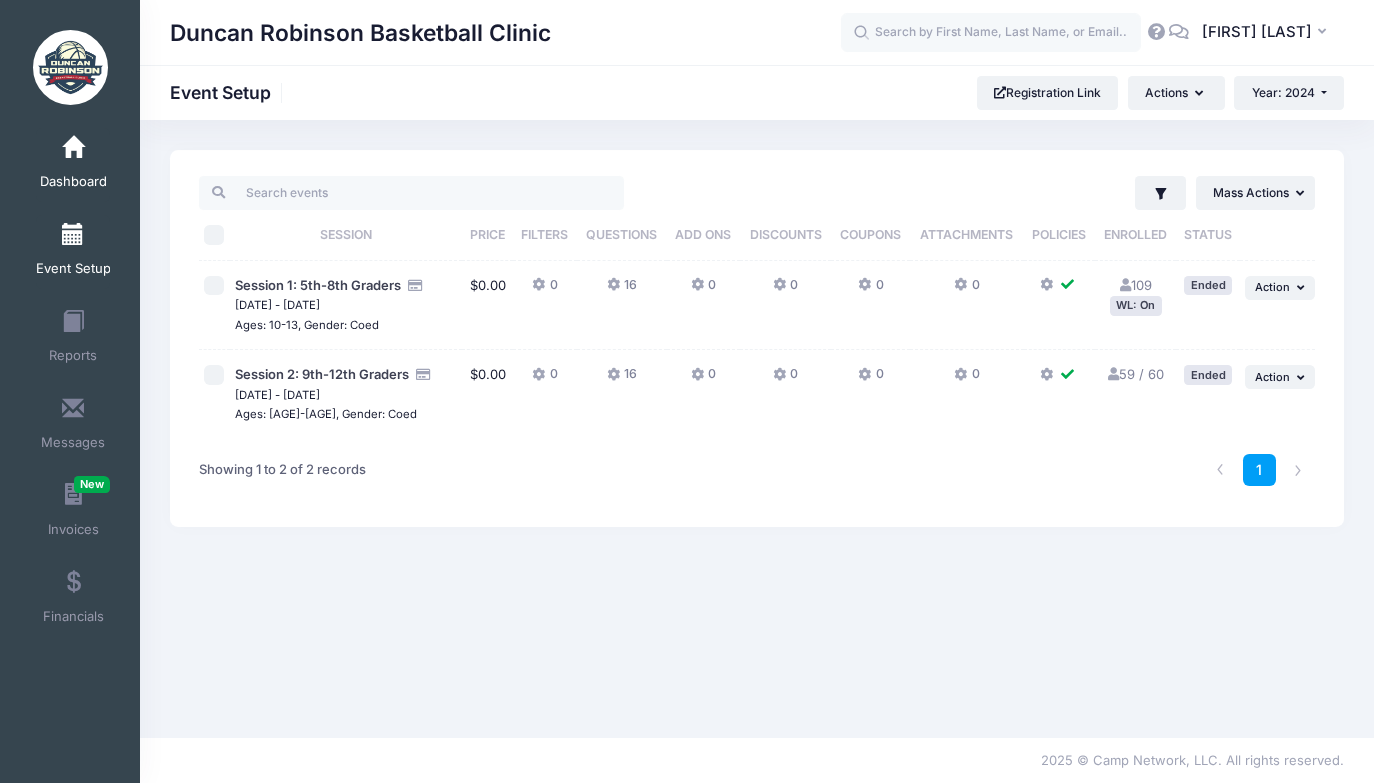click on "Dashboard" at bounding box center [73, 165] 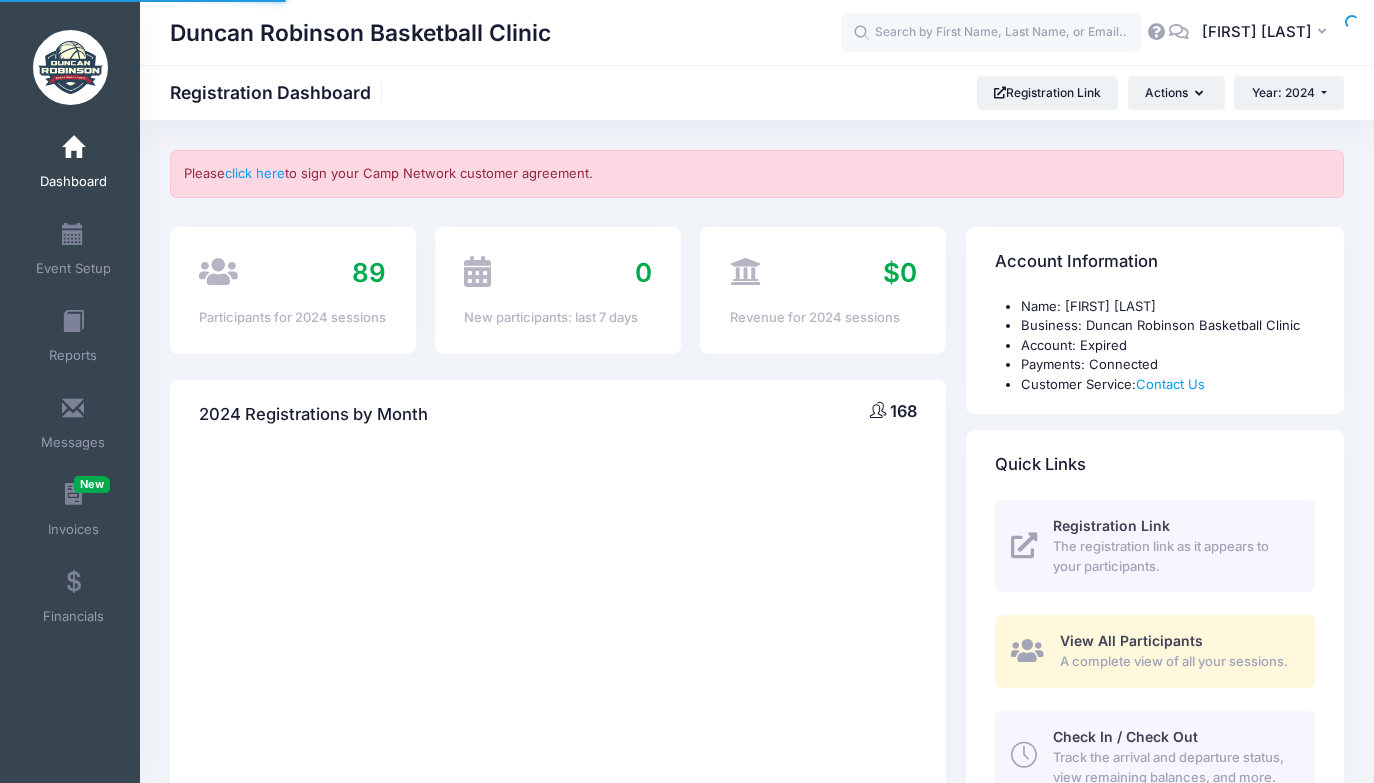 scroll, scrollTop: 0, scrollLeft: 0, axis: both 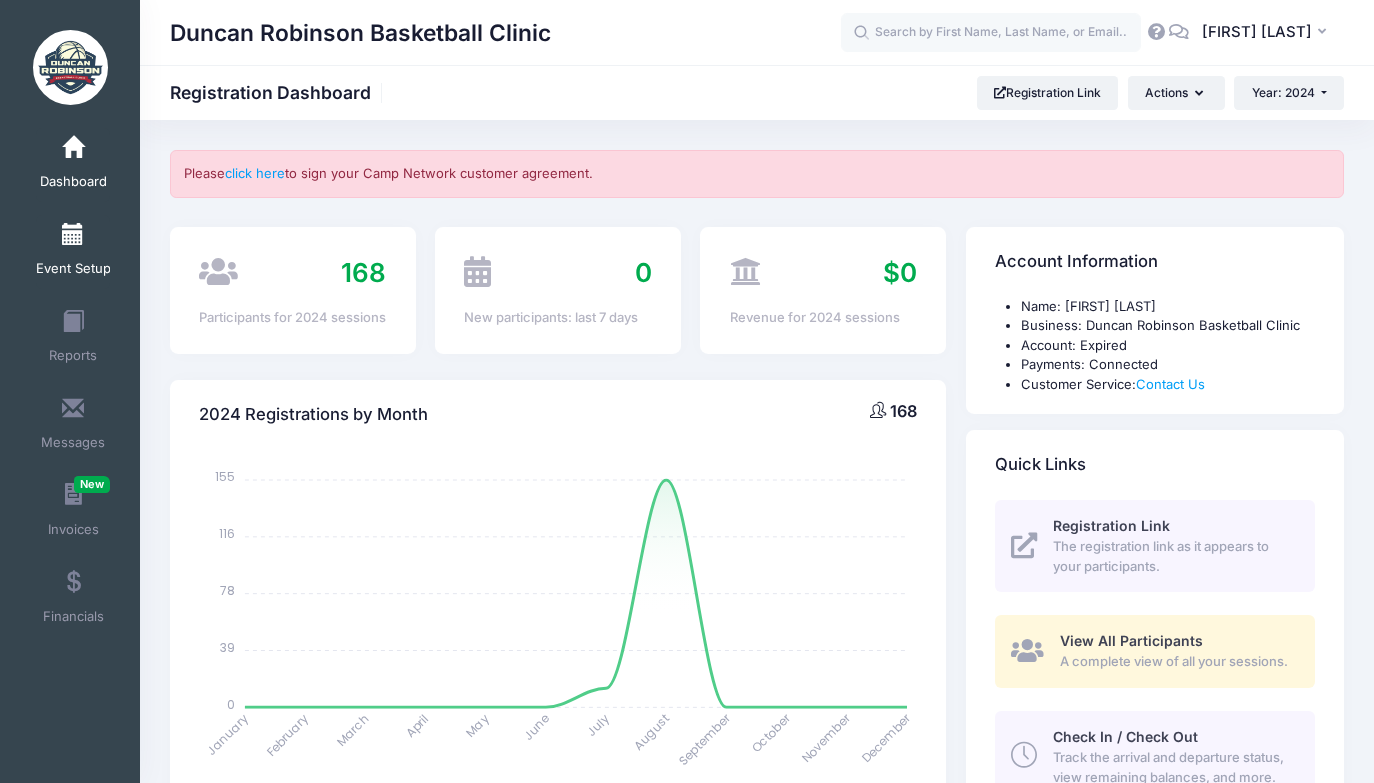 click on "Event Setup" at bounding box center [73, 252] 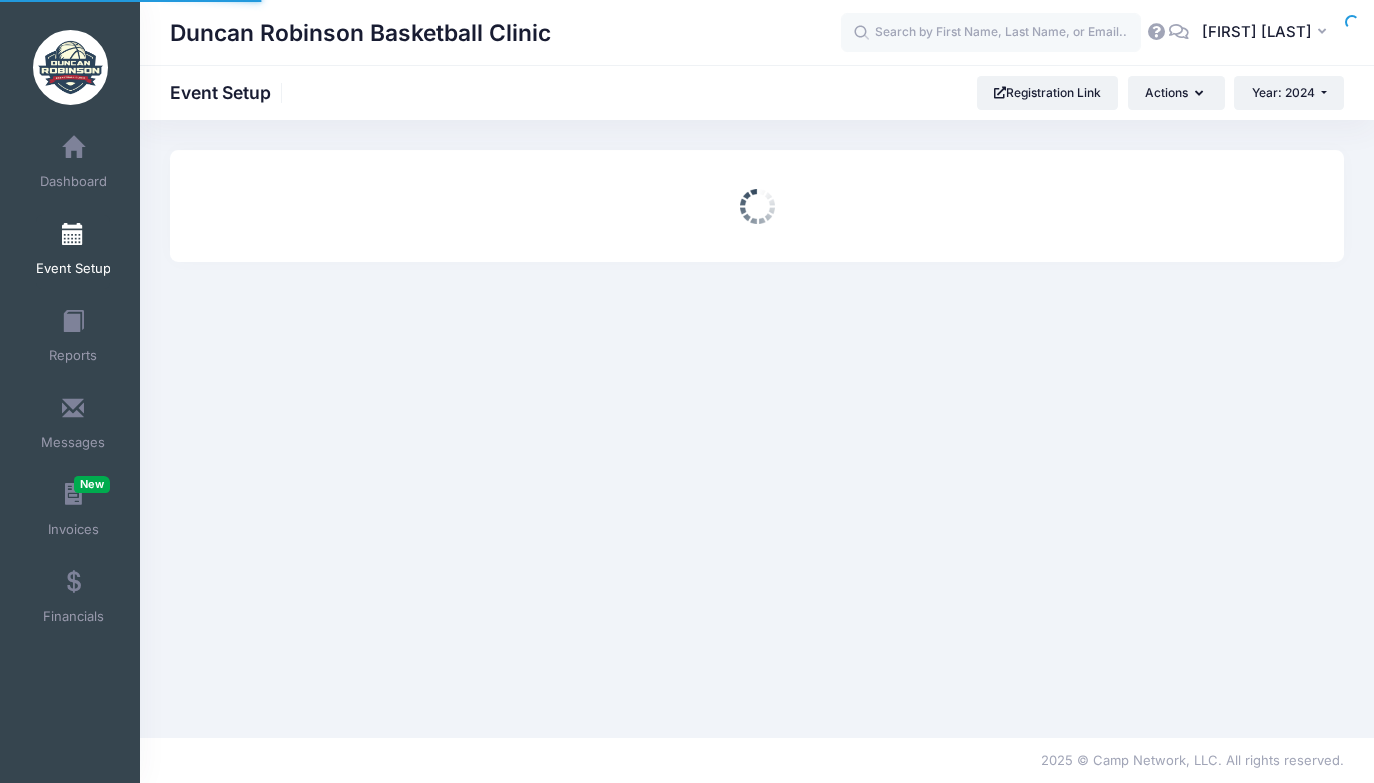 scroll, scrollTop: 0, scrollLeft: 0, axis: both 